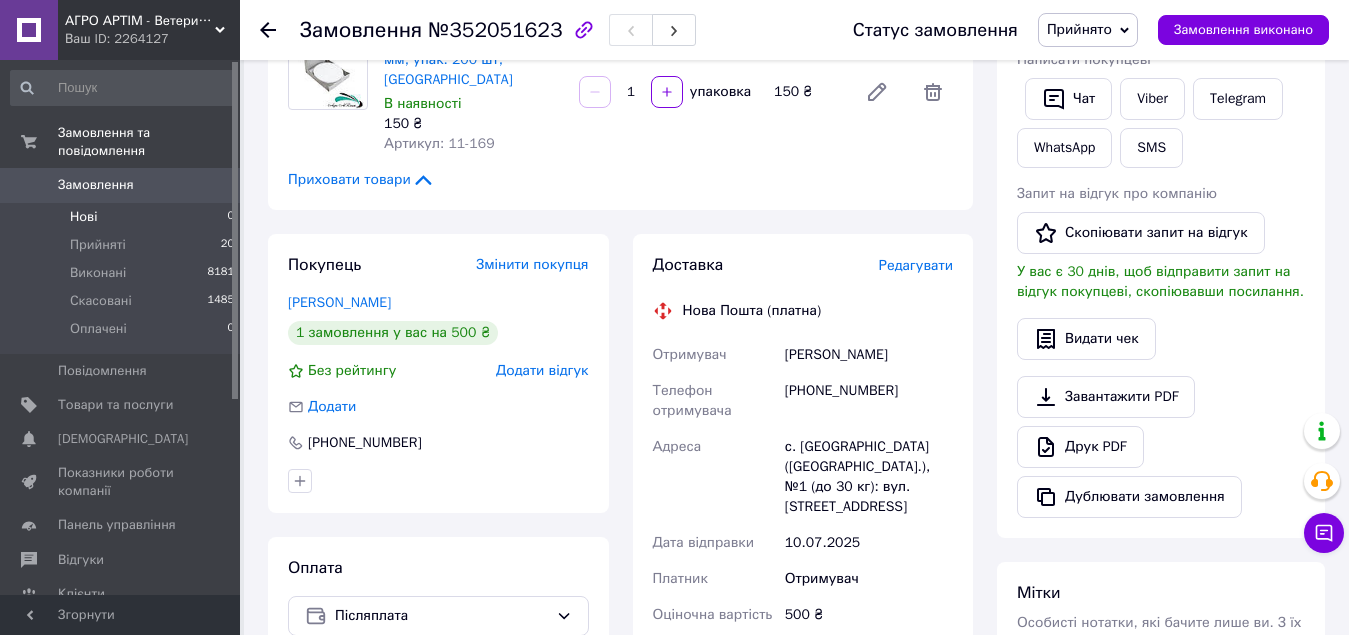 scroll, scrollTop: 155, scrollLeft: 0, axis: vertical 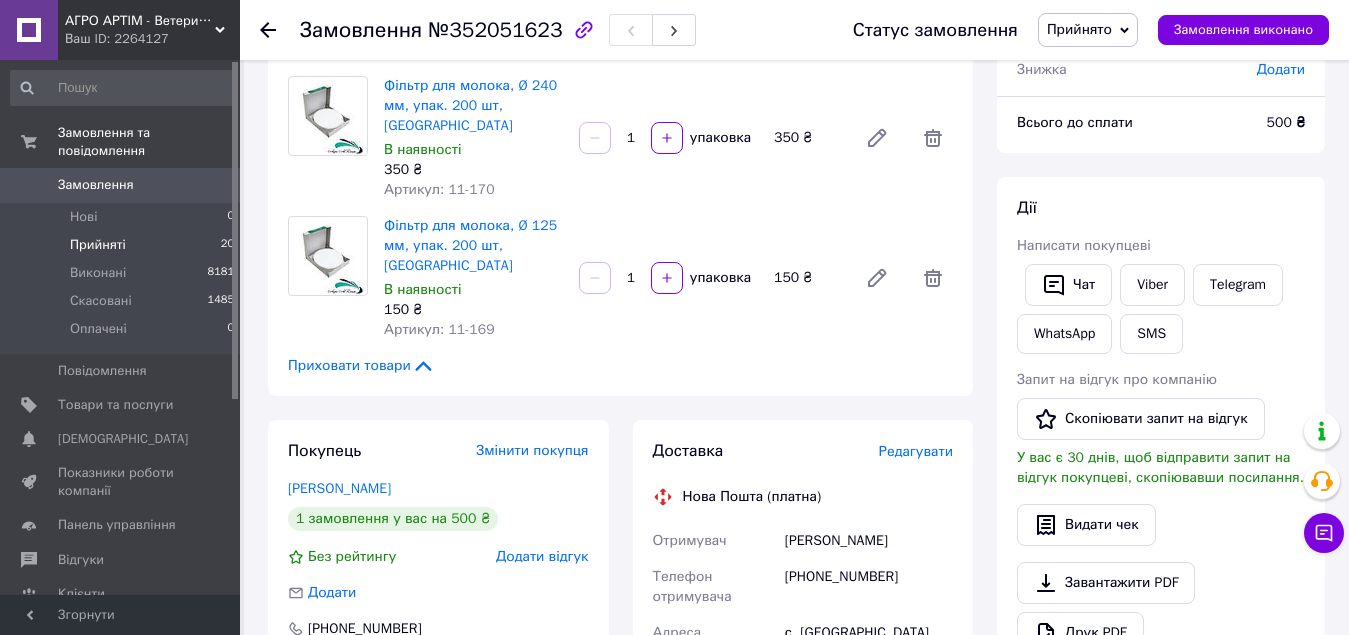 click on "Прийняті 20" at bounding box center [123, 245] 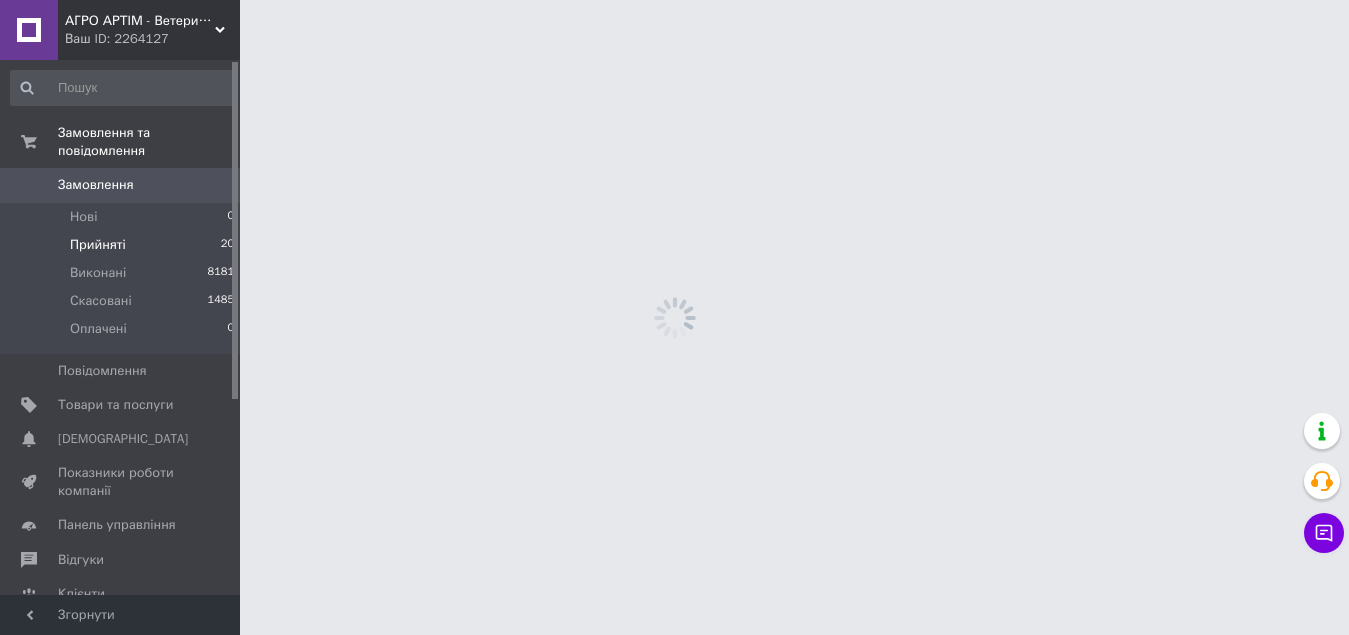 scroll, scrollTop: 0, scrollLeft: 0, axis: both 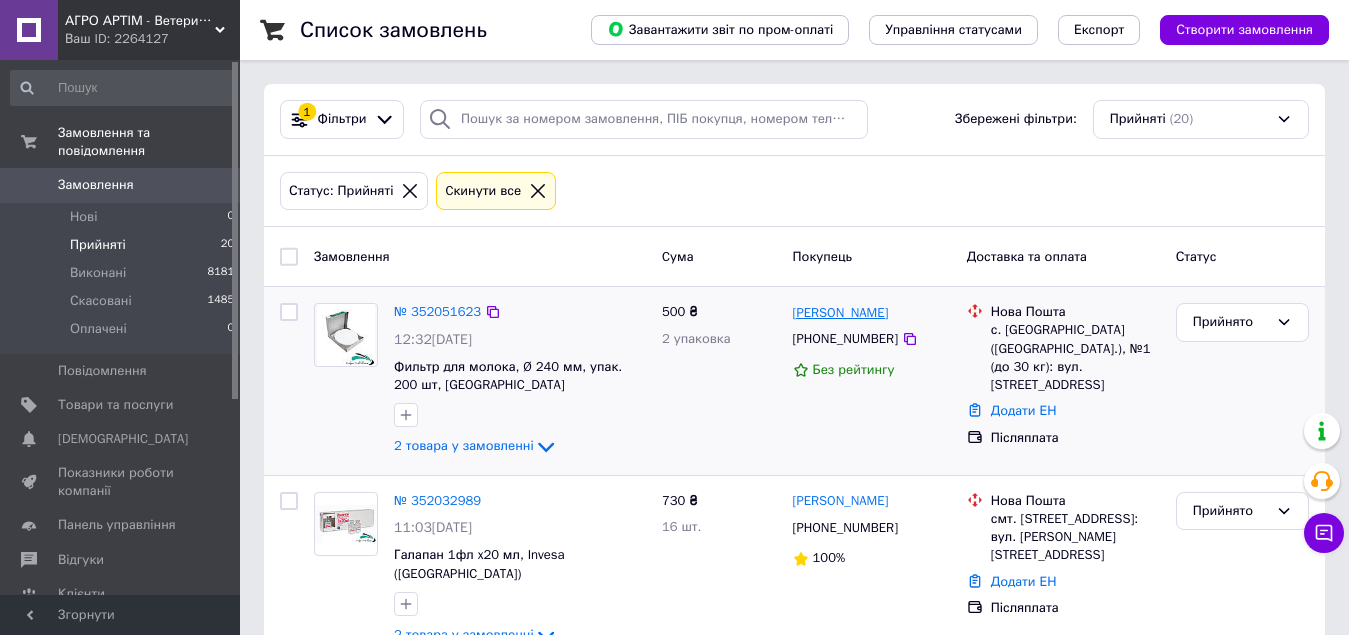 click on "[PERSON_NAME]" at bounding box center [841, 313] 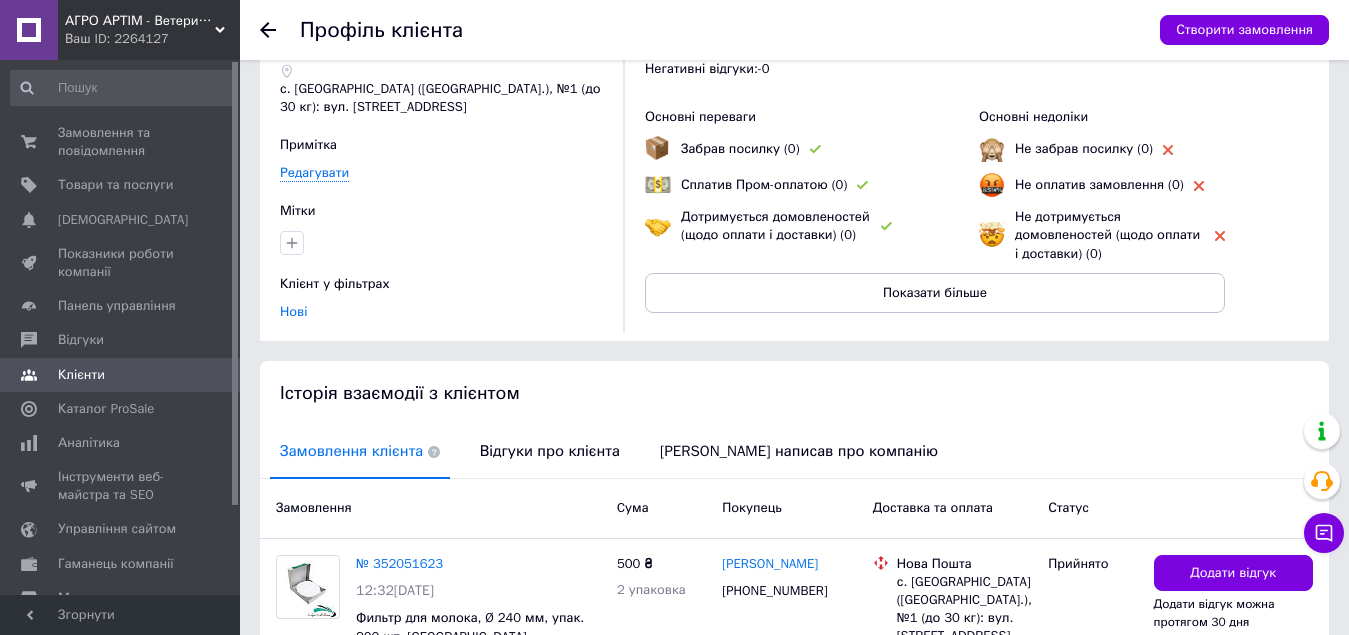 scroll, scrollTop: 273, scrollLeft: 0, axis: vertical 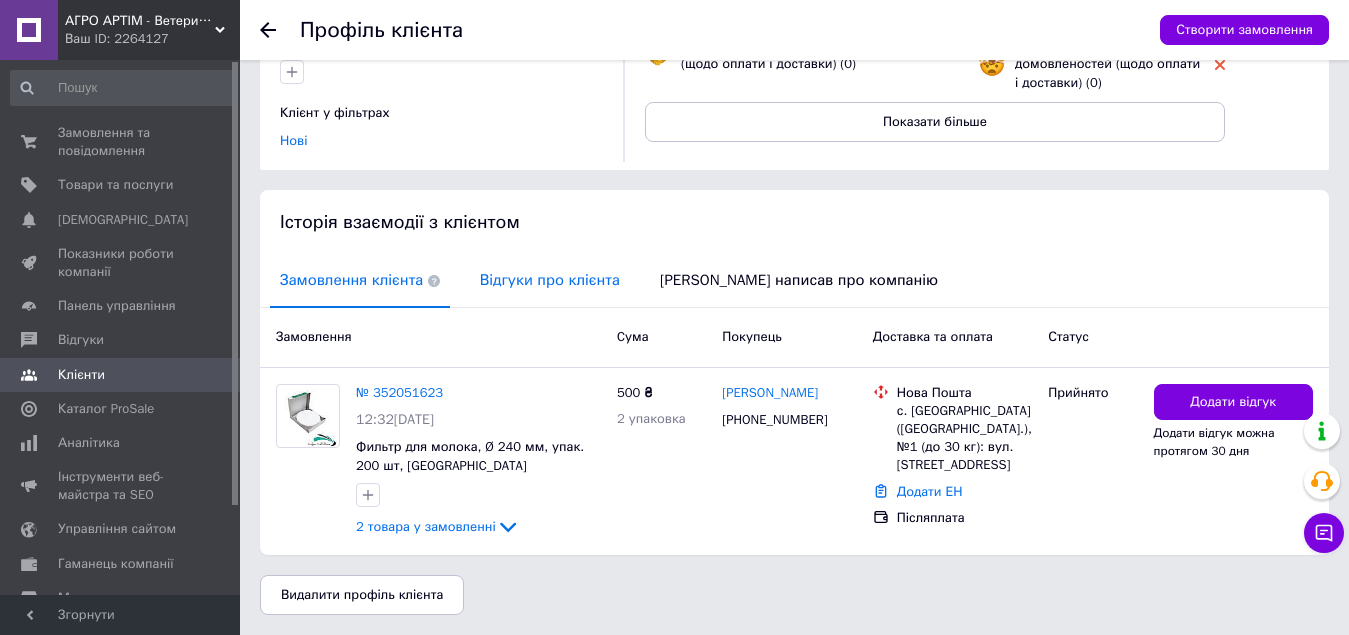 click on "Відгуки про клієнта" at bounding box center [550, 280] 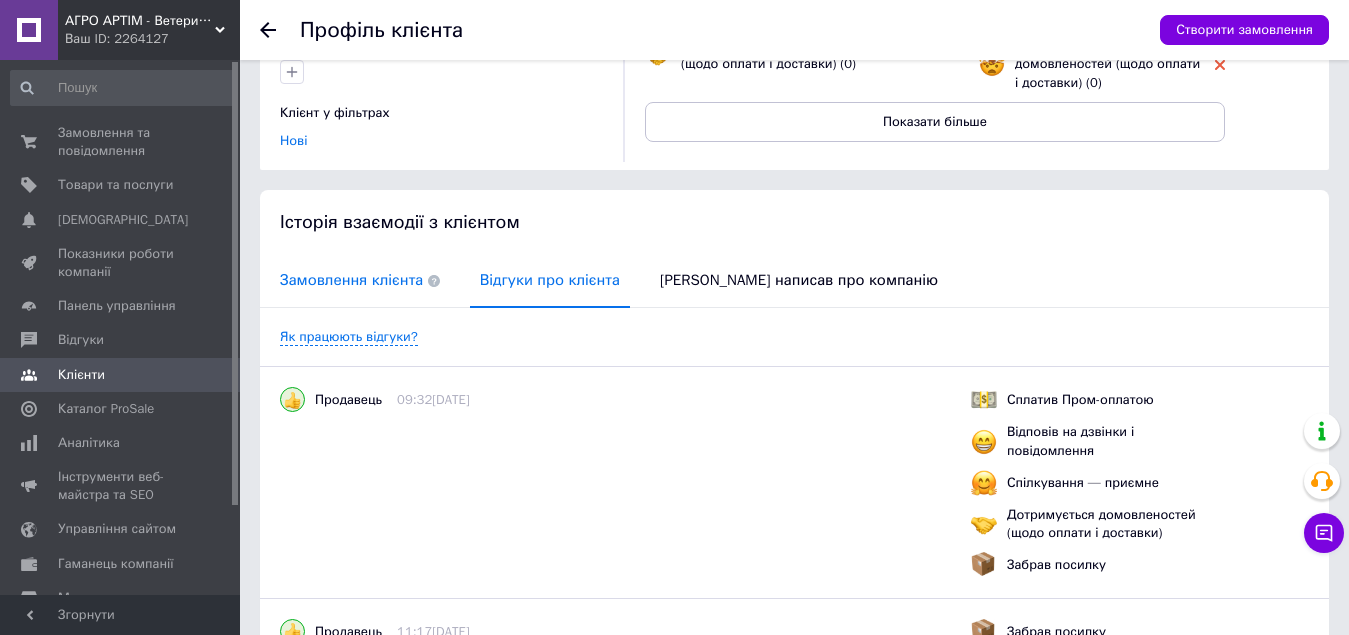 click on "Замовлення клієнта" at bounding box center (360, 280) 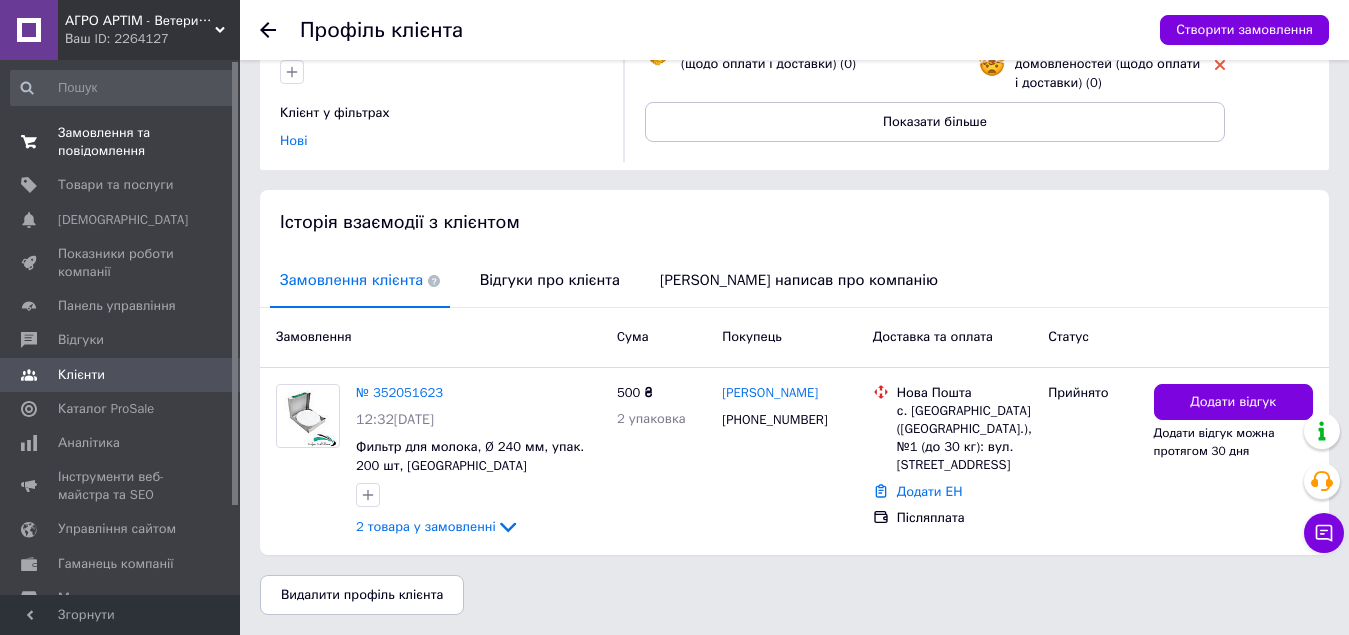 click on "Замовлення та повідомлення" at bounding box center [121, 142] 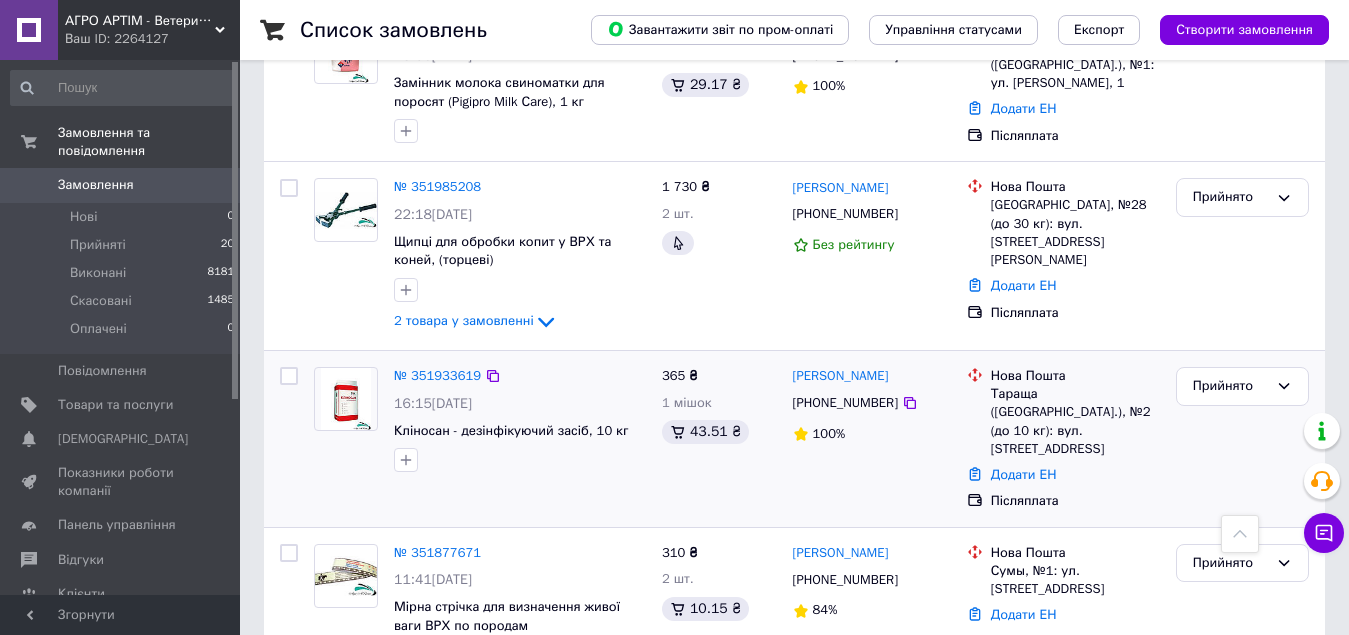 scroll, scrollTop: 800, scrollLeft: 0, axis: vertical 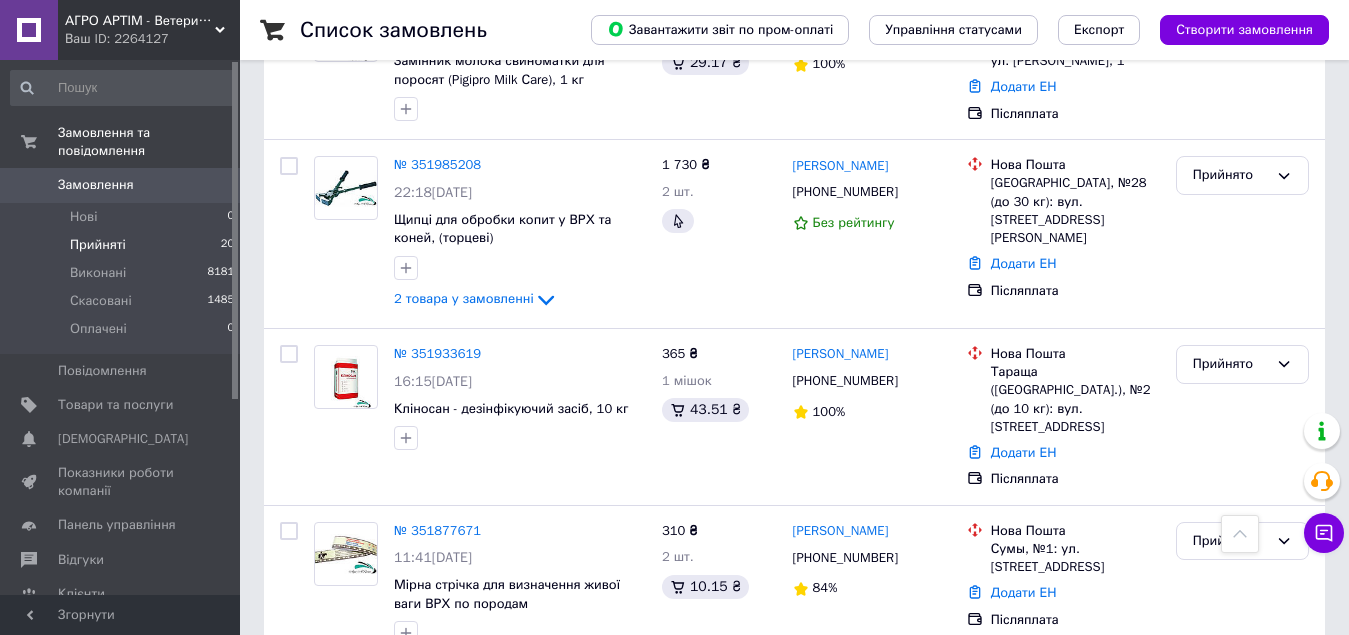 click on "Прийняті" at bounding box center [98, 245] 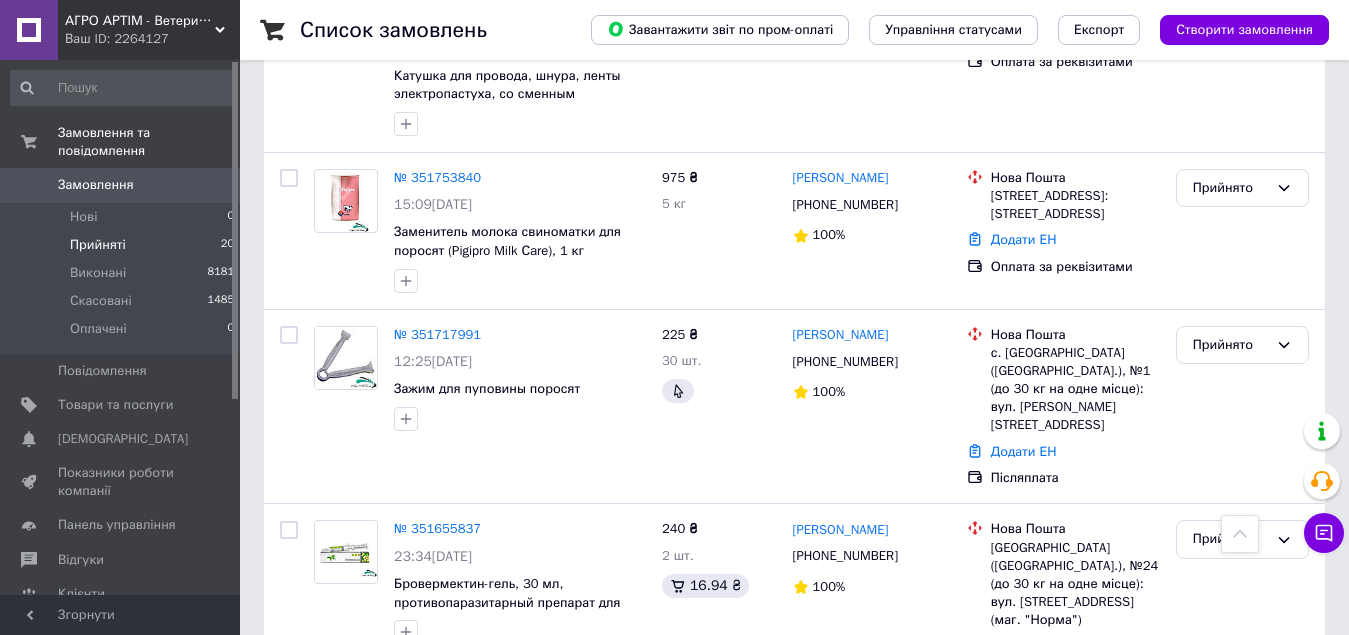 scroll, scrollTop: 2100, scrollLeft: 0, axis: vertical 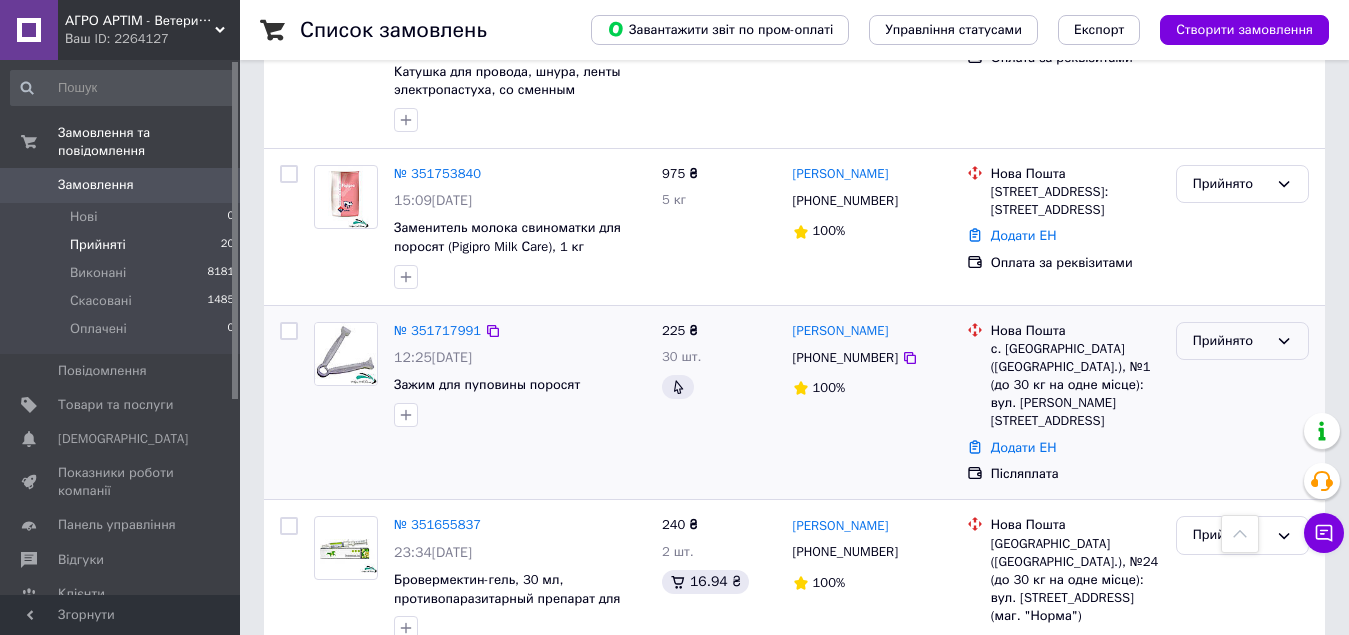 click on "Прийнято" at bounding box center [1230, 341] 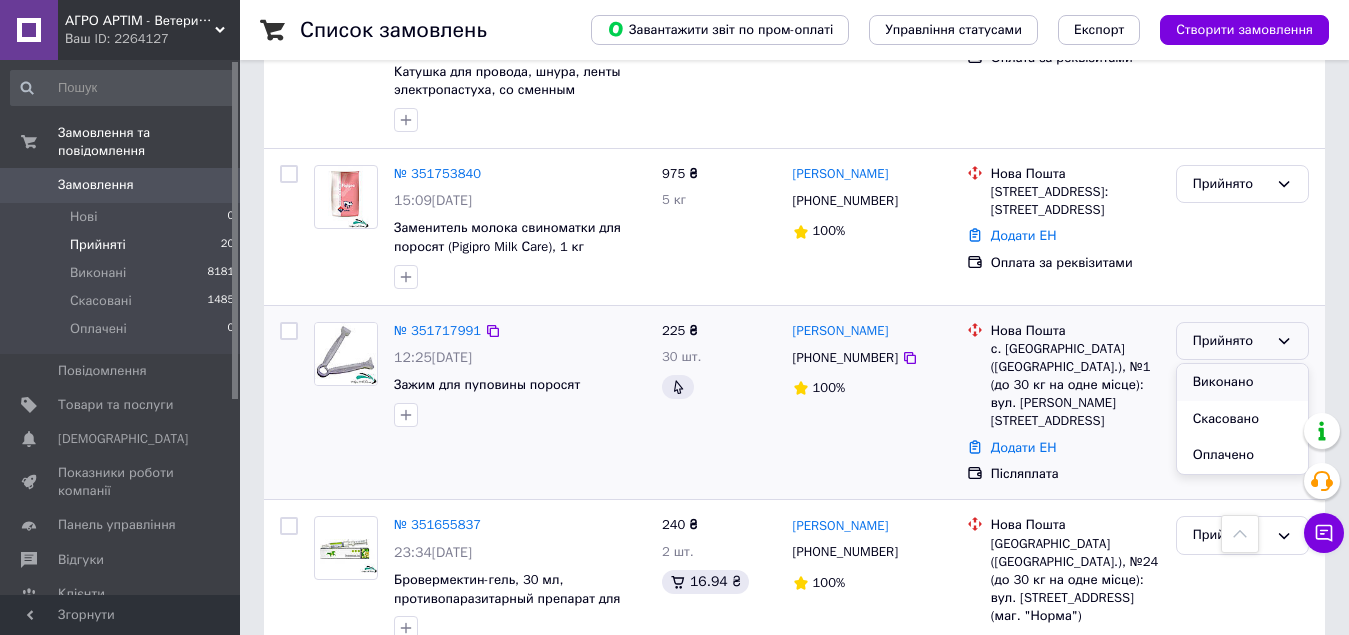 click on "Виконано" at bounding box center (1242, 382) 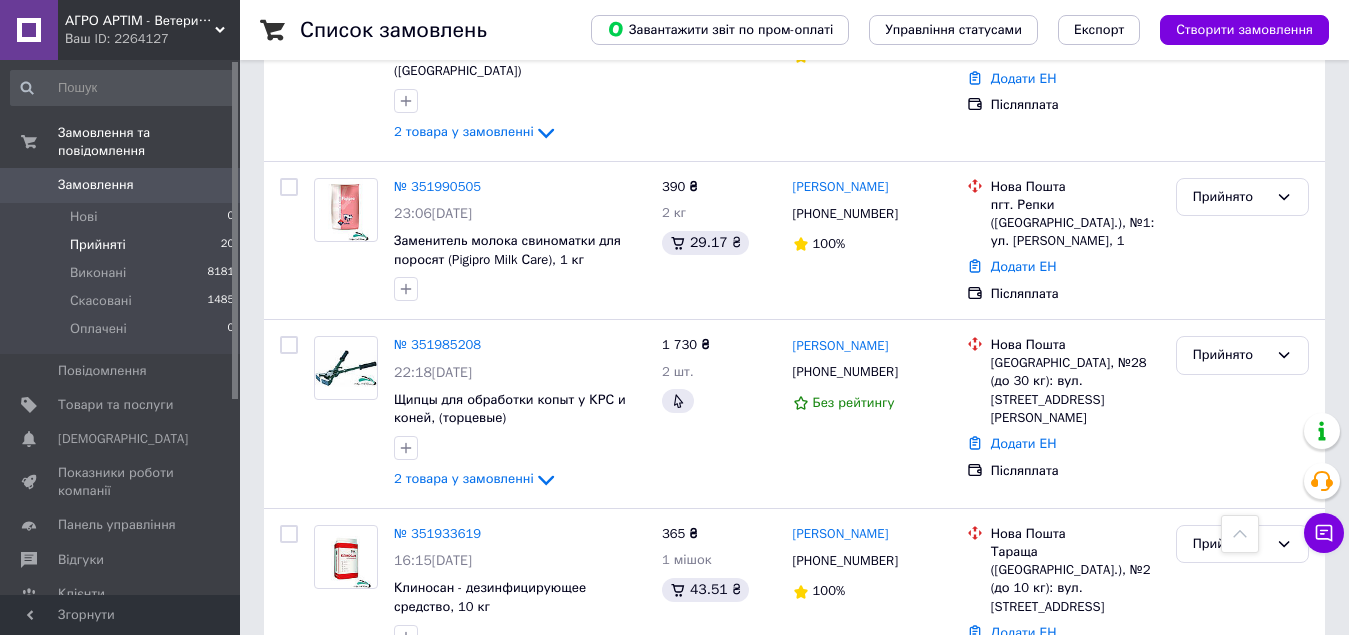 scroll, scrollTop: 500, scrollLeft: 0, axis: vertical 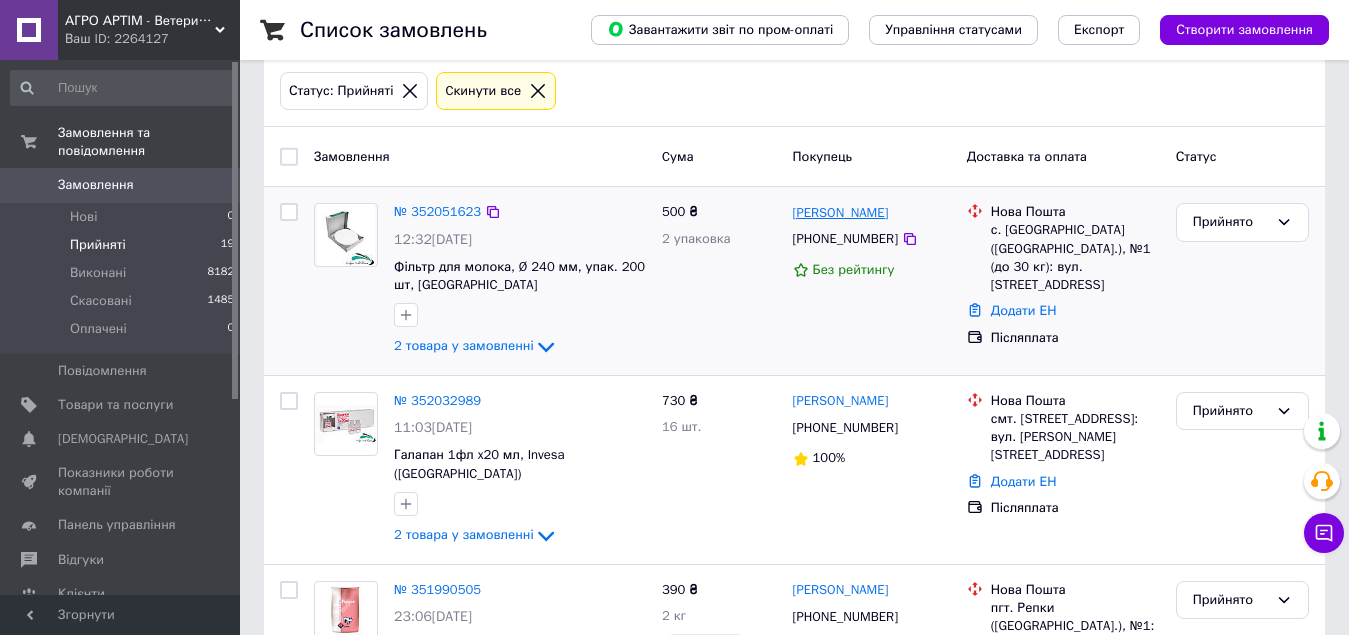 click on "[PERSON_NAME]" at bounding box center [841, 213] 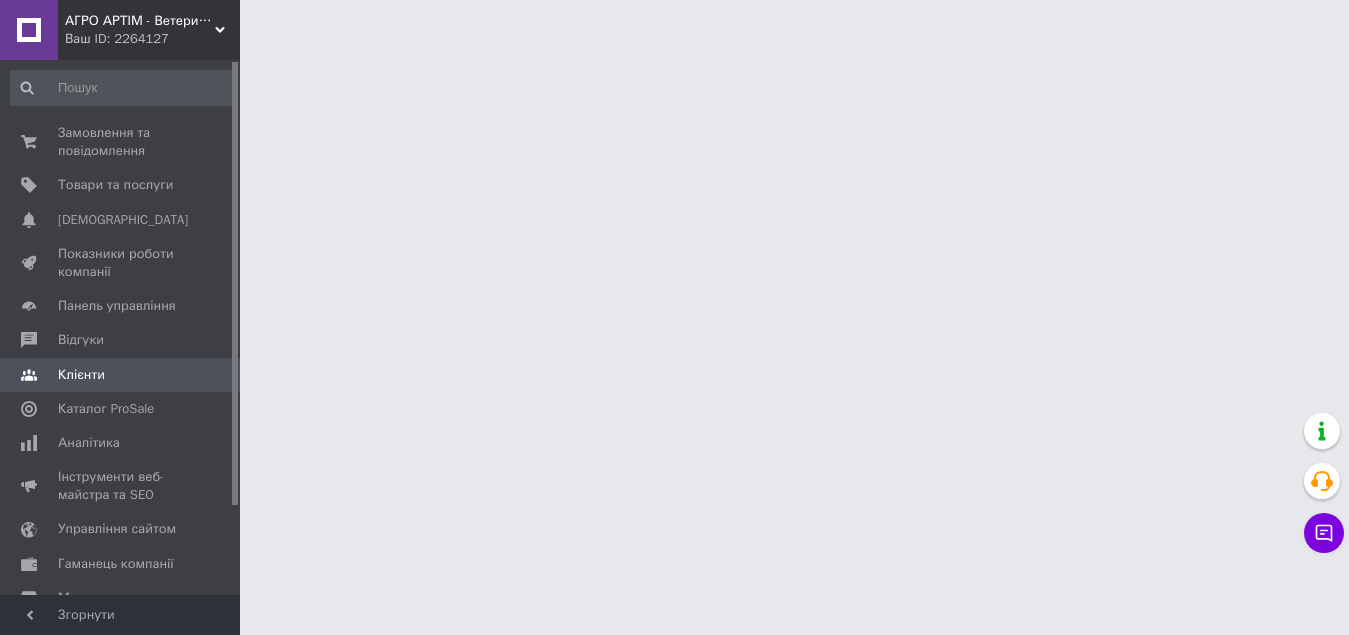 scroll, scrollTop: 0, scrollLeft: 0, axis: both 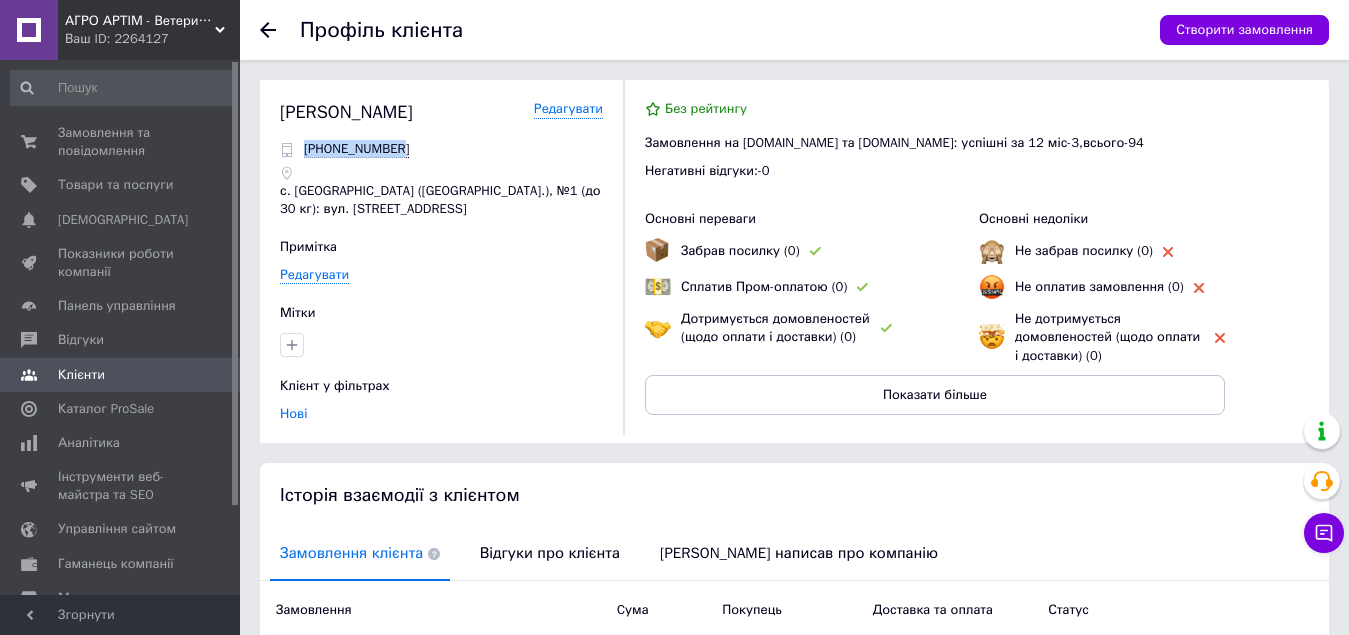 drag, startPoint x: 414, startPoint y: 154, endPoint x: 319, endPoint y: 138, distance: 96.337944 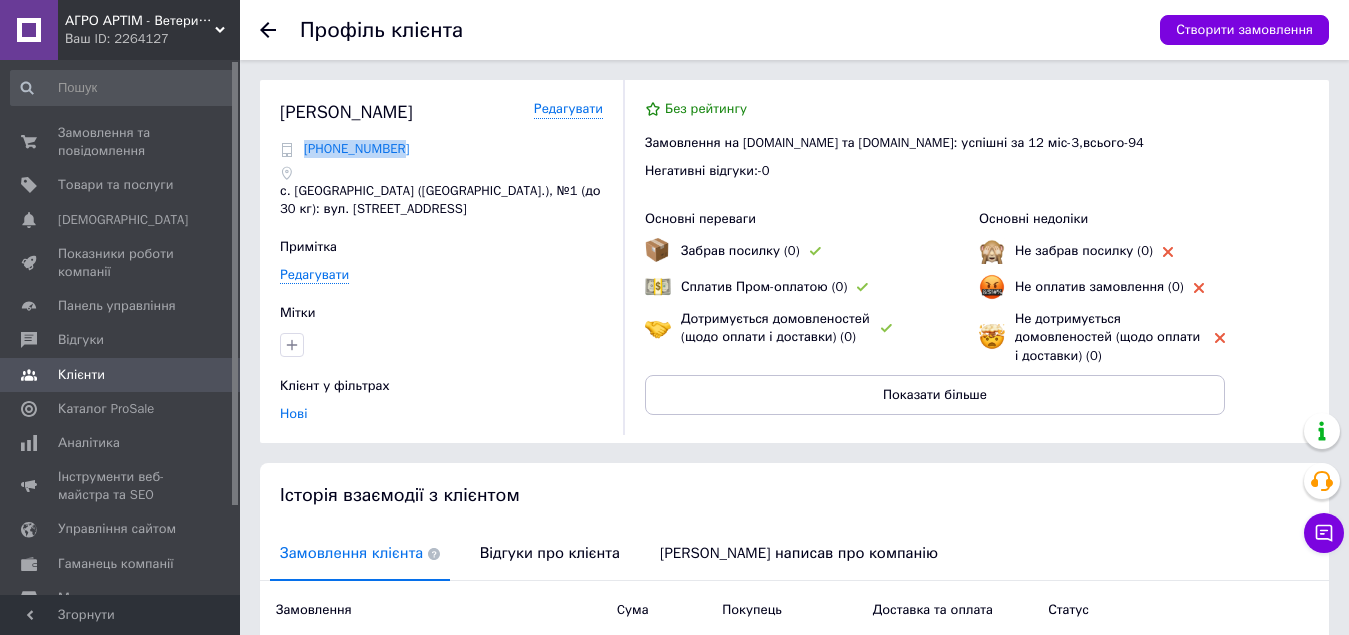 copy on "[PHONE_NUMBER]" 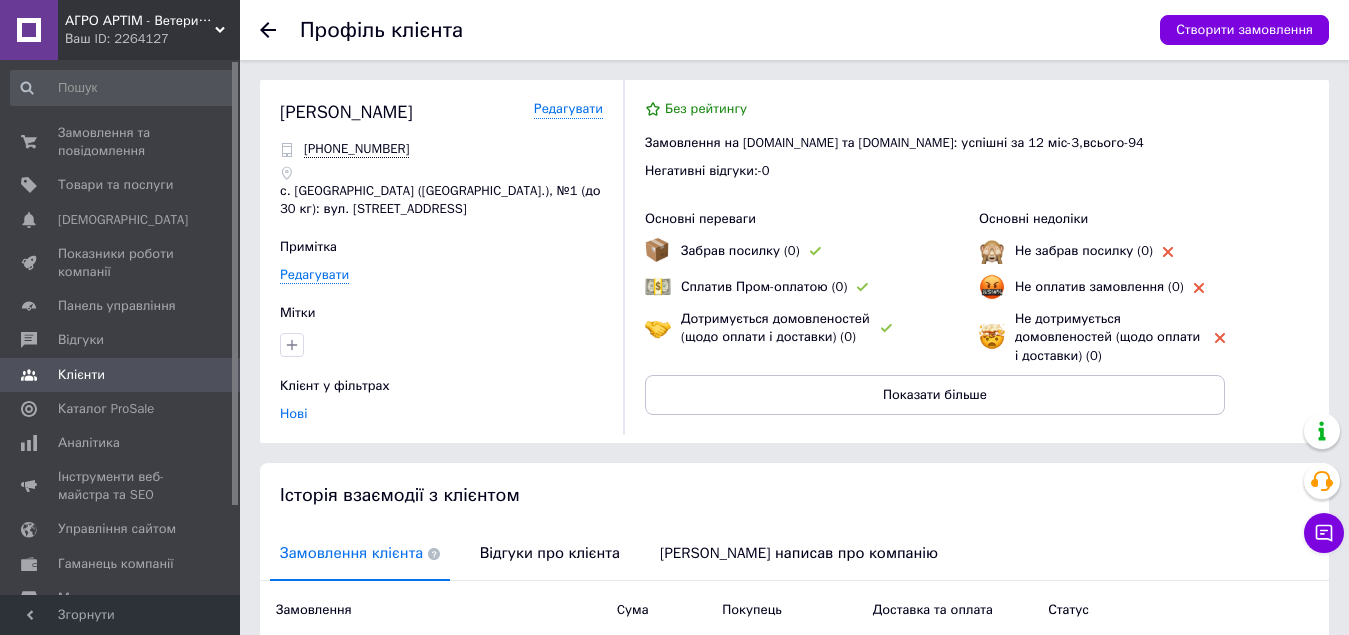 click on "с. [GEOGRAPHIC_DATA] ([GEOGRAPHIC_DATA].), №1 (до 30 кг): вул. [STREET_ADDRESS]" at bounding box center [441, 200] 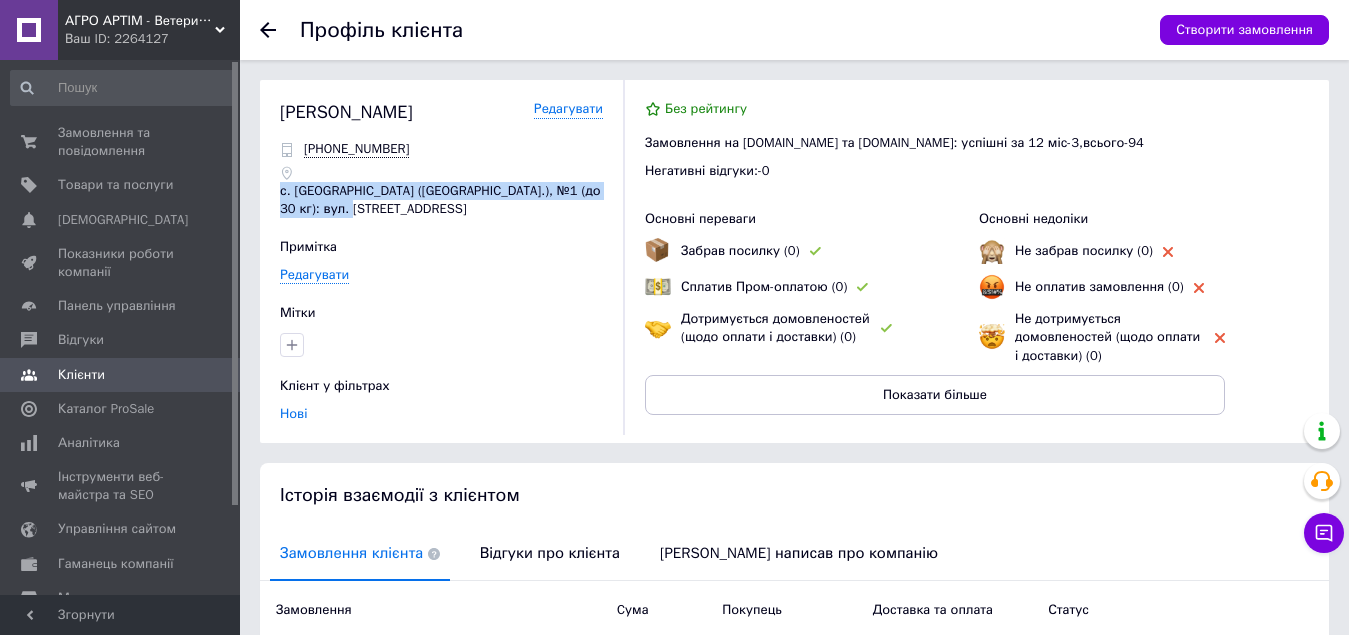 drag, startPoint x: 372, startPoint y: 213, endPoint x: 273, endPoint y: 200, distance: 99.849884 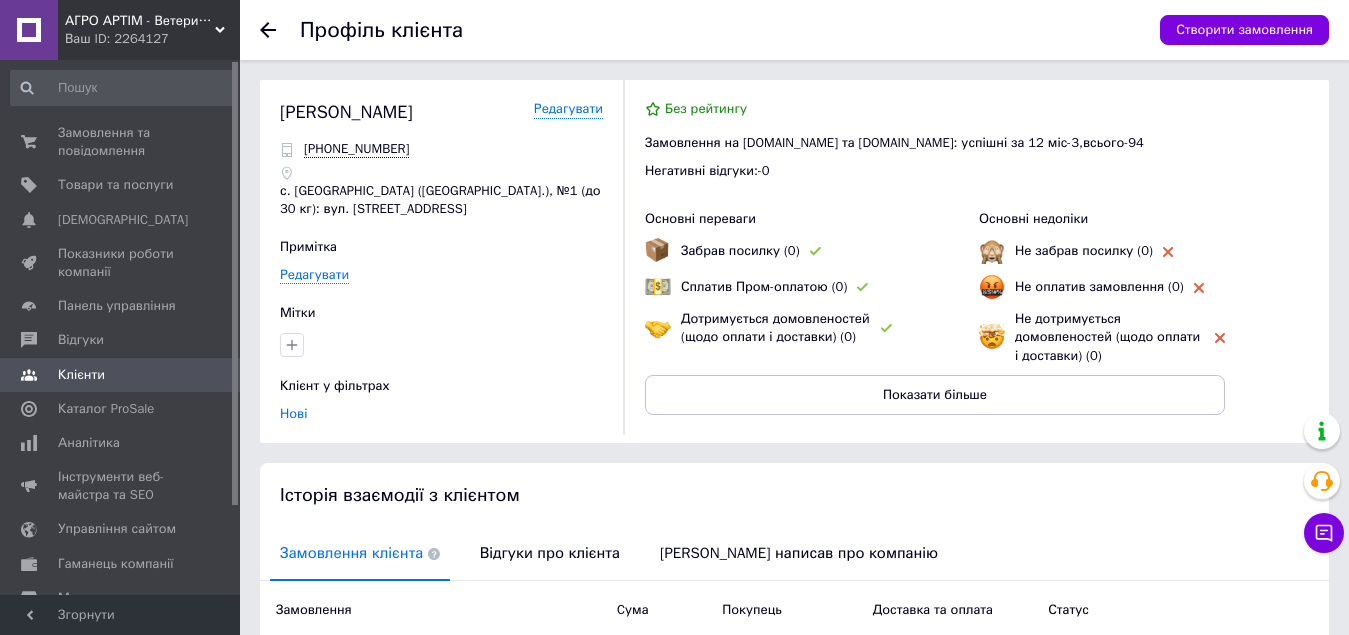 click at bounding box center [280, 30] 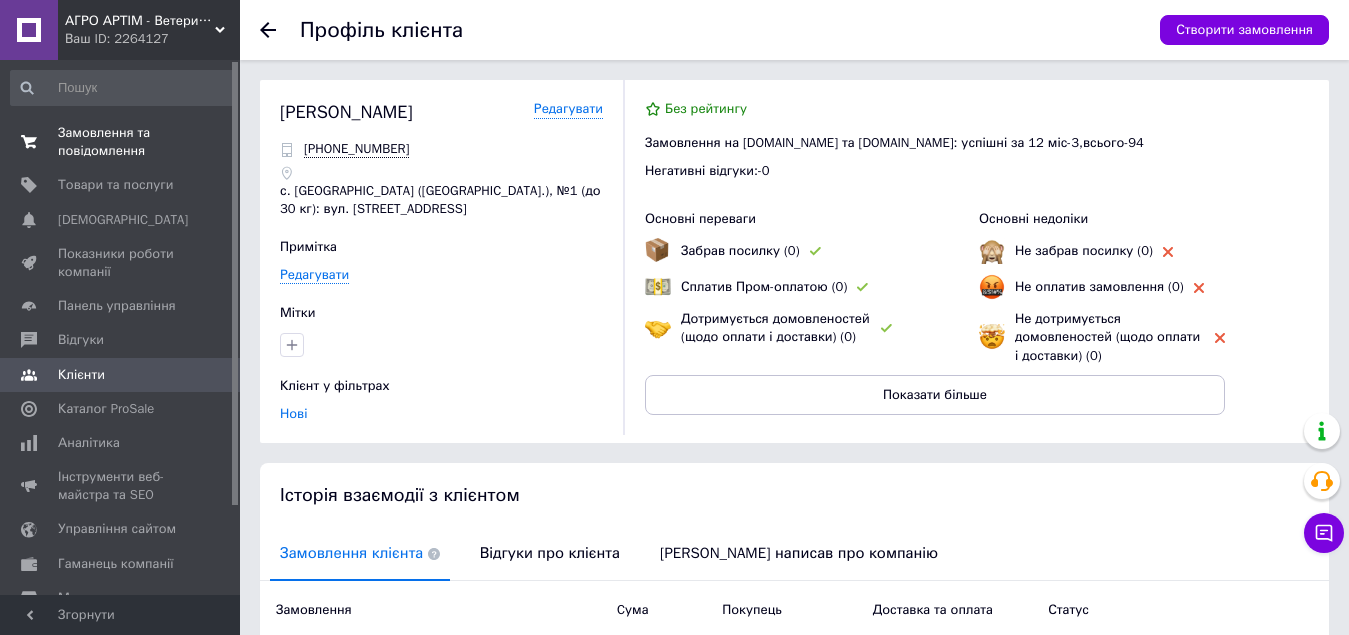 click on "Замовлення та повідомлення" at bounding box center (121, 142) 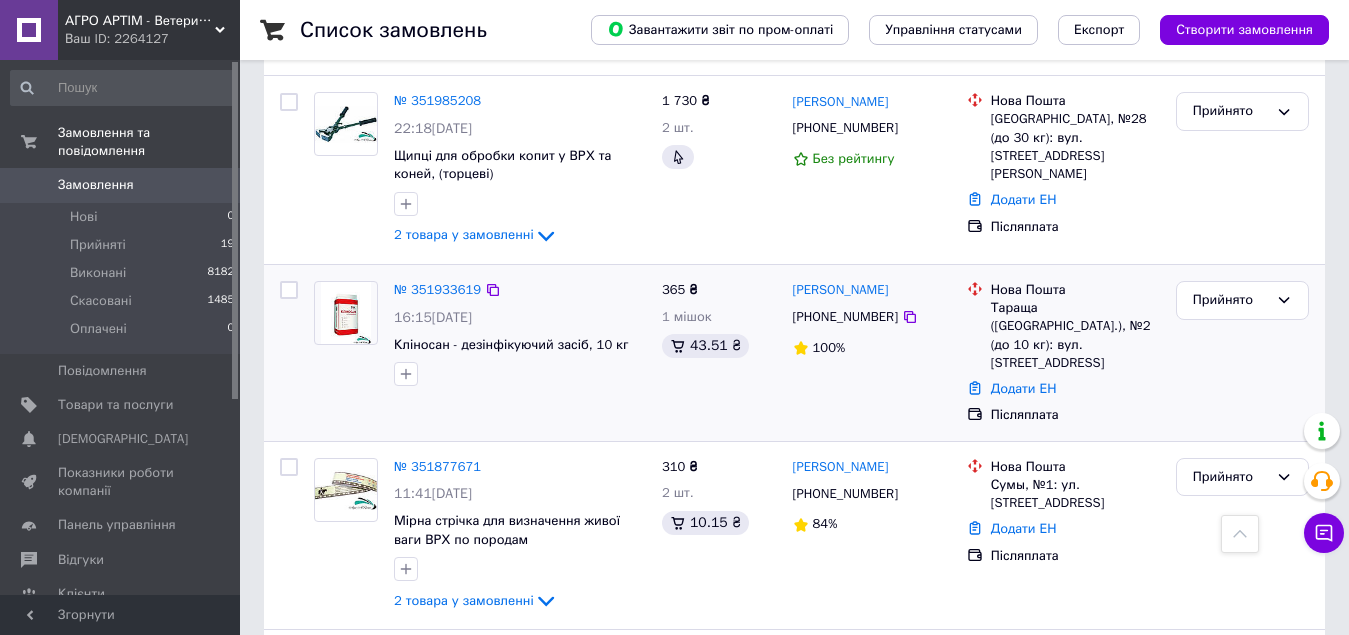 scroll, scrollTop: 900, scrollLeft: 0, axis: vertical 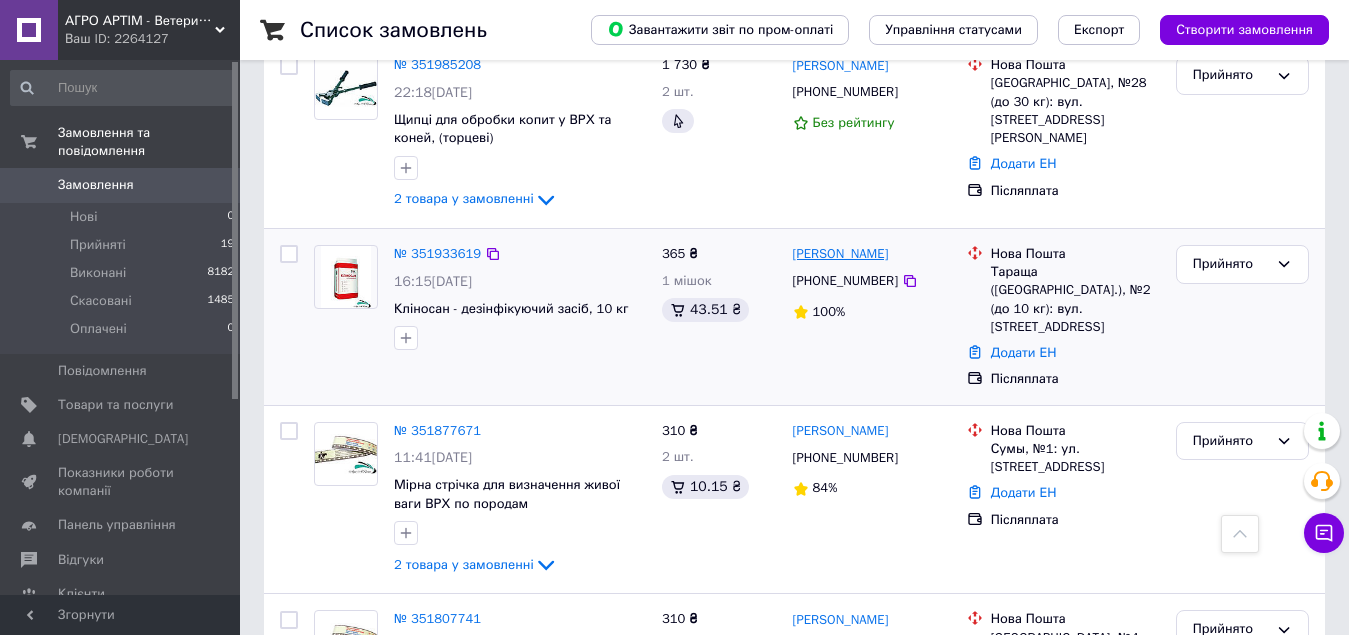click on "[PERSON_NAME]" at bounding box center (841, 254) 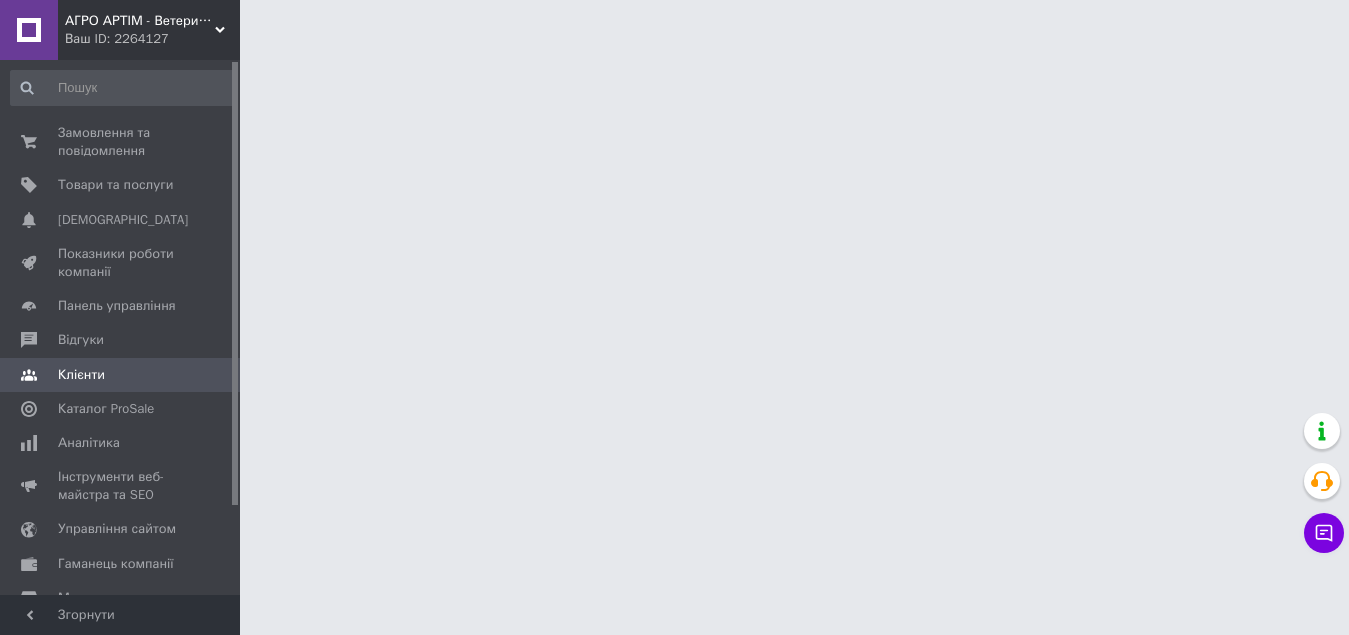 scroll, scrollTop: 0, scrollLeft: 0, axis: both 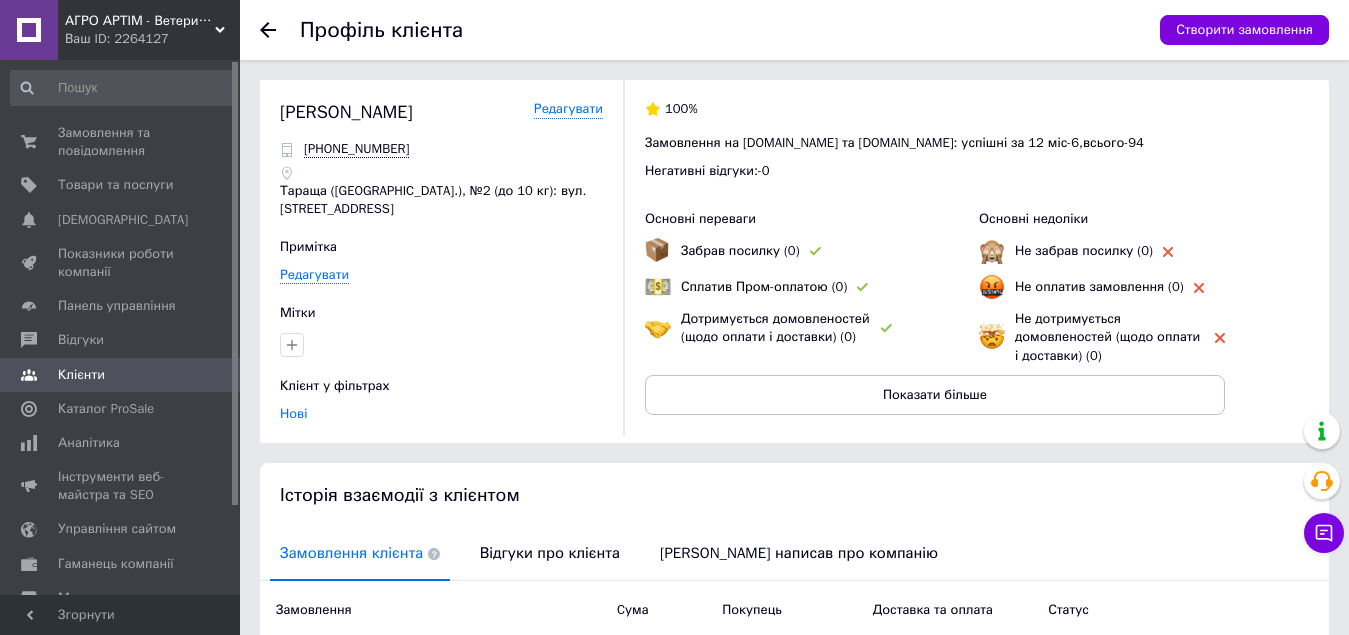 drag, startPoint x: 277, startPoint y: 116, endPoint x: 474, endPoint y: 113, distance: 197.02284 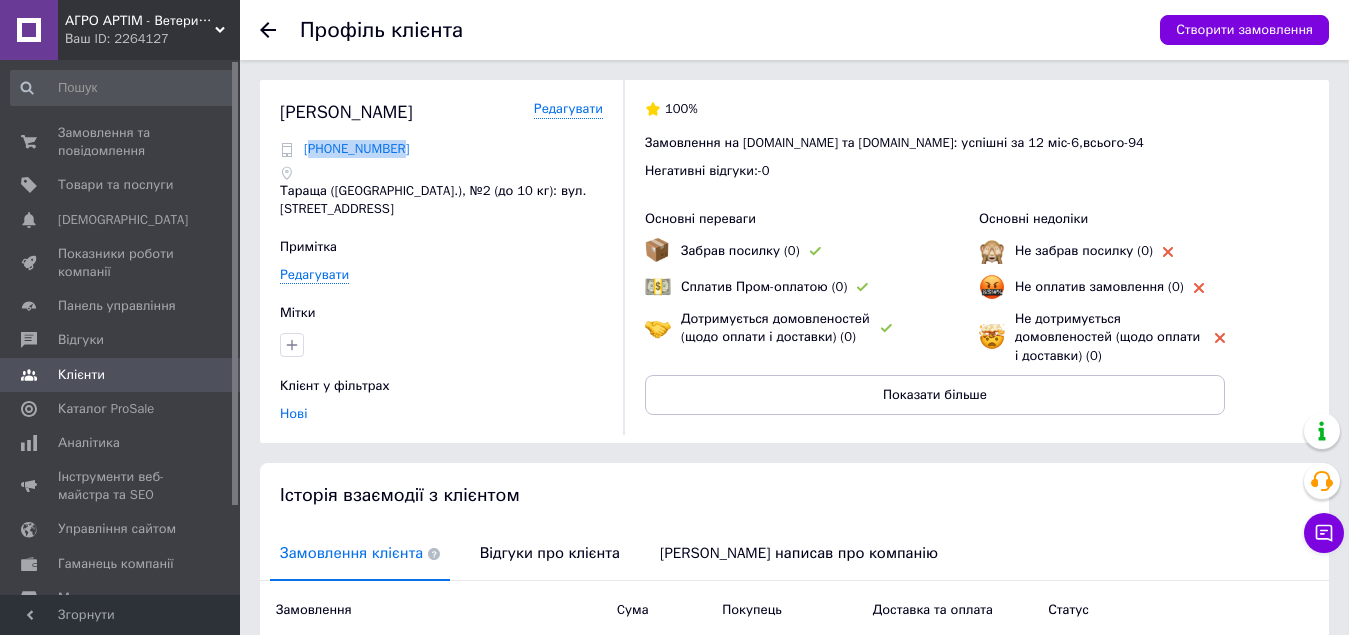 drag, startPoint x: 421, startPoint y: 147, endPoint x: 314, endPoint y: 147, distance: 107 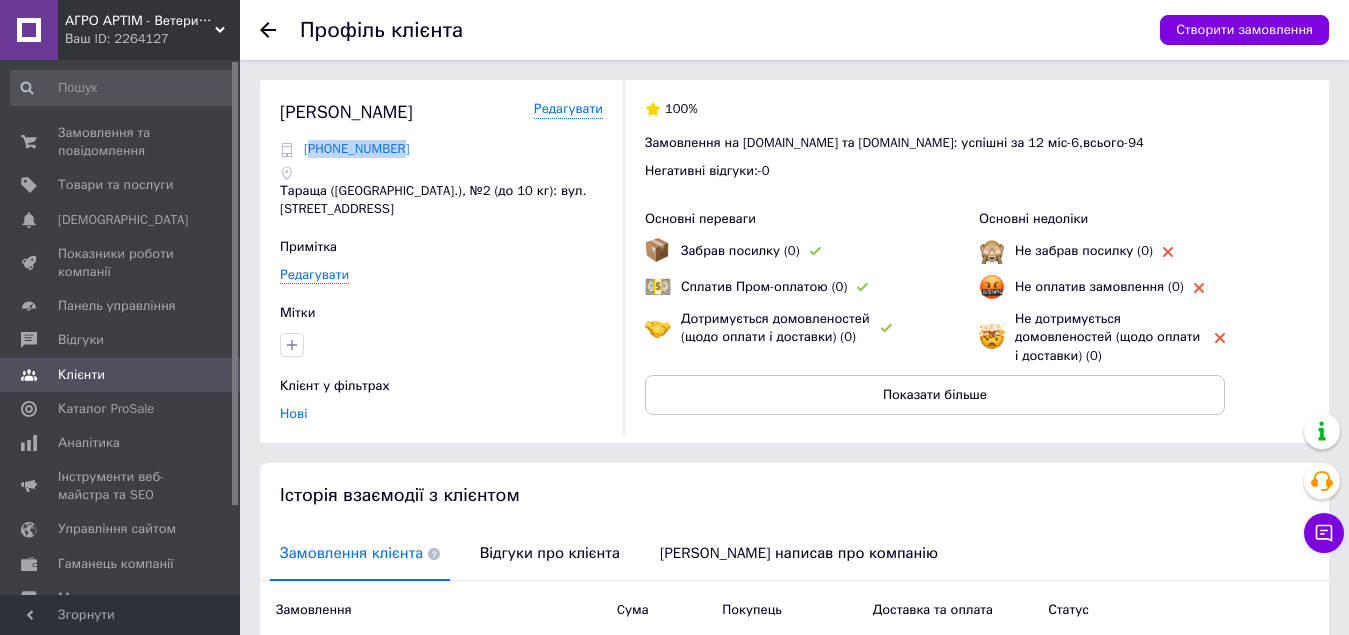 drag, startPoint x: 362, startPoint y: 145, endPoint x: 341, endPoint y: 152, distance: 22.135944 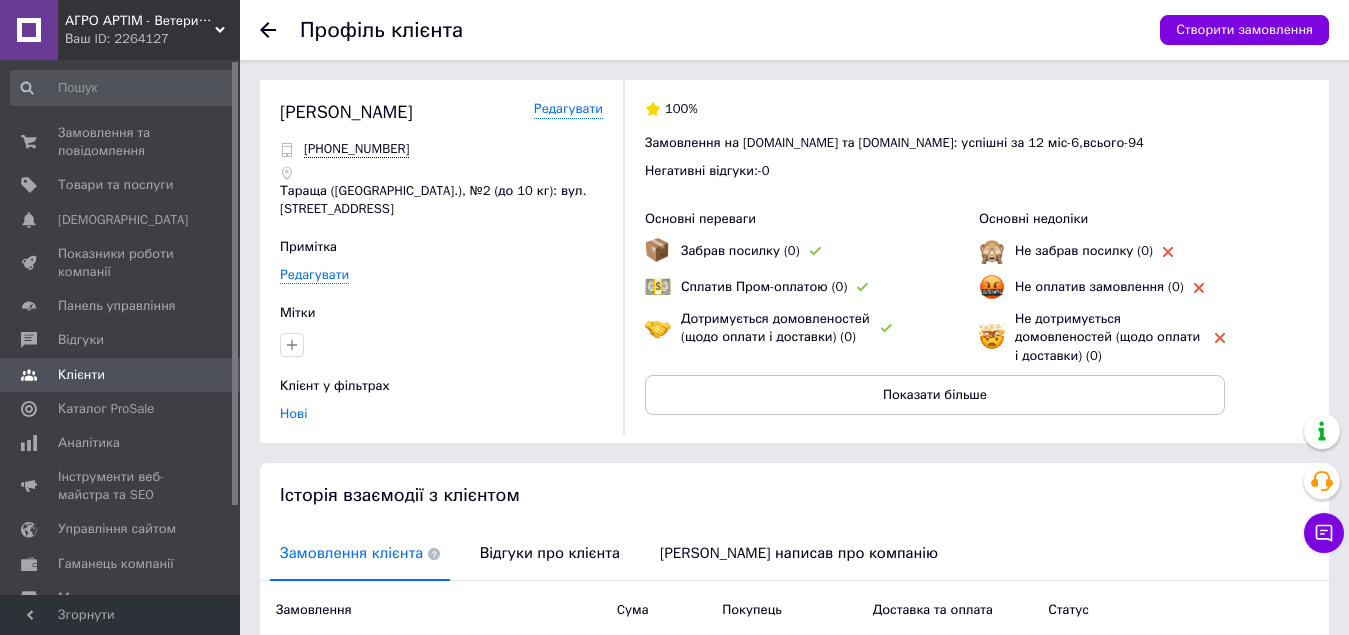 click on "Мітки" at bounding box center (441, 313) 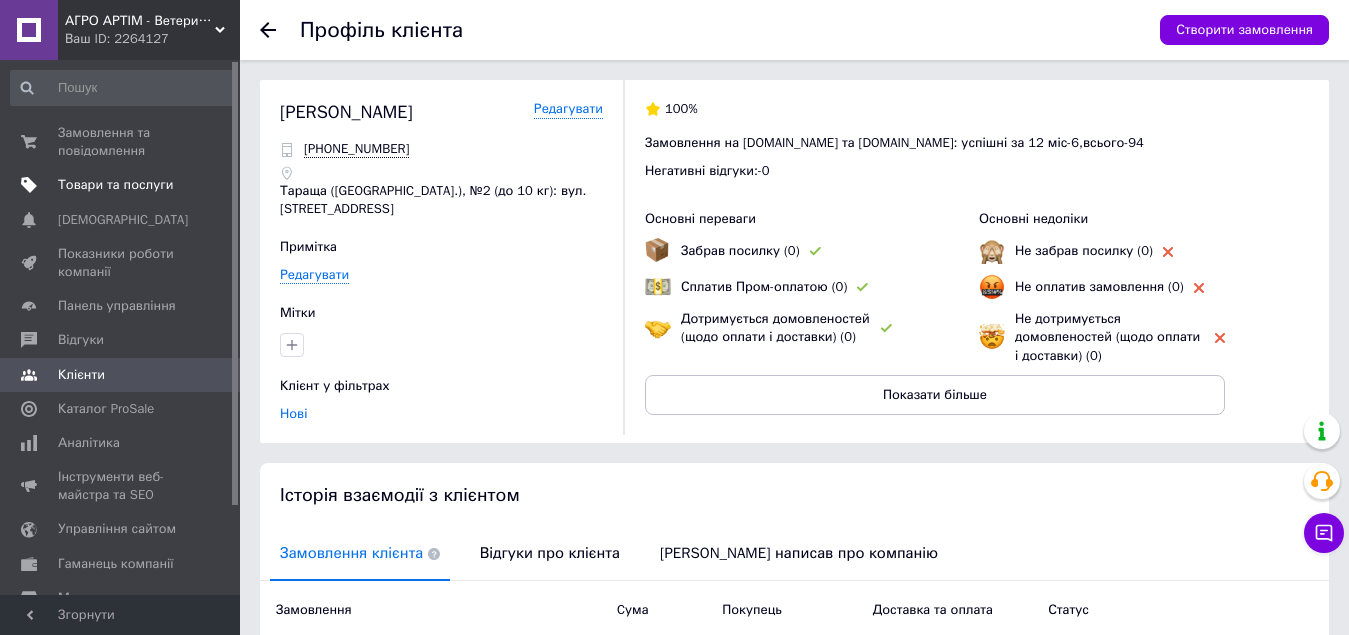 click on "Товари та послуги" at bounding box center [115, 185] 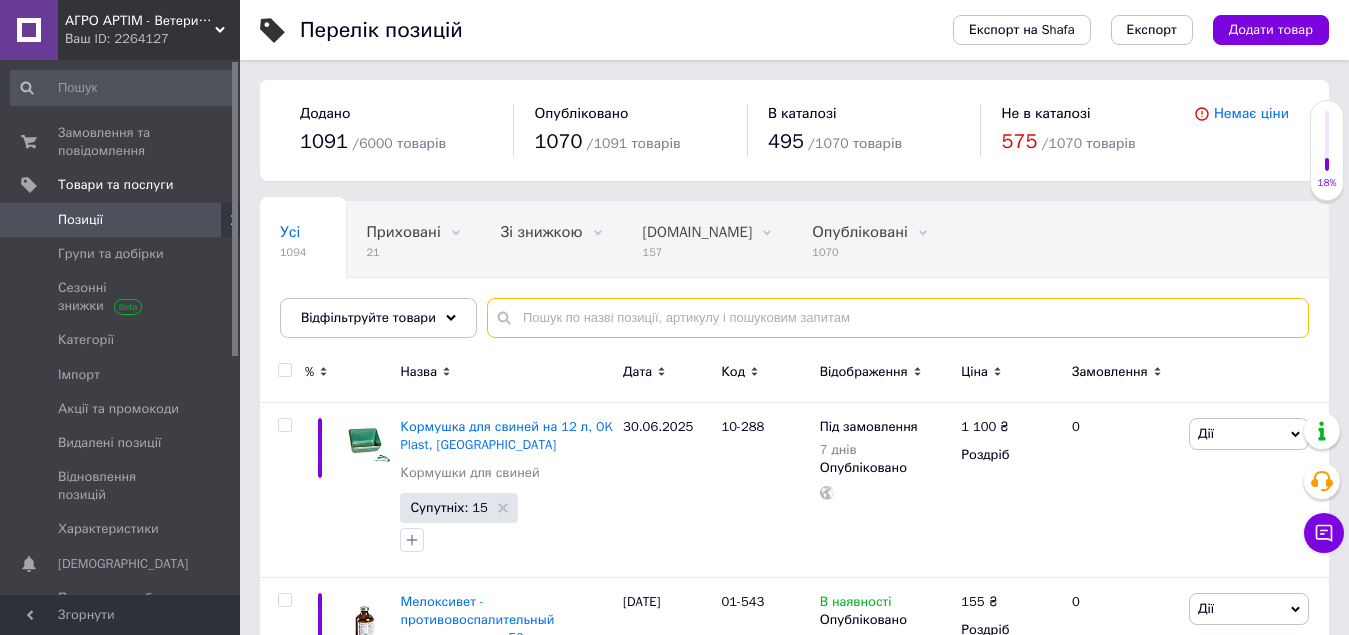 click at bounding box center [898, 318] 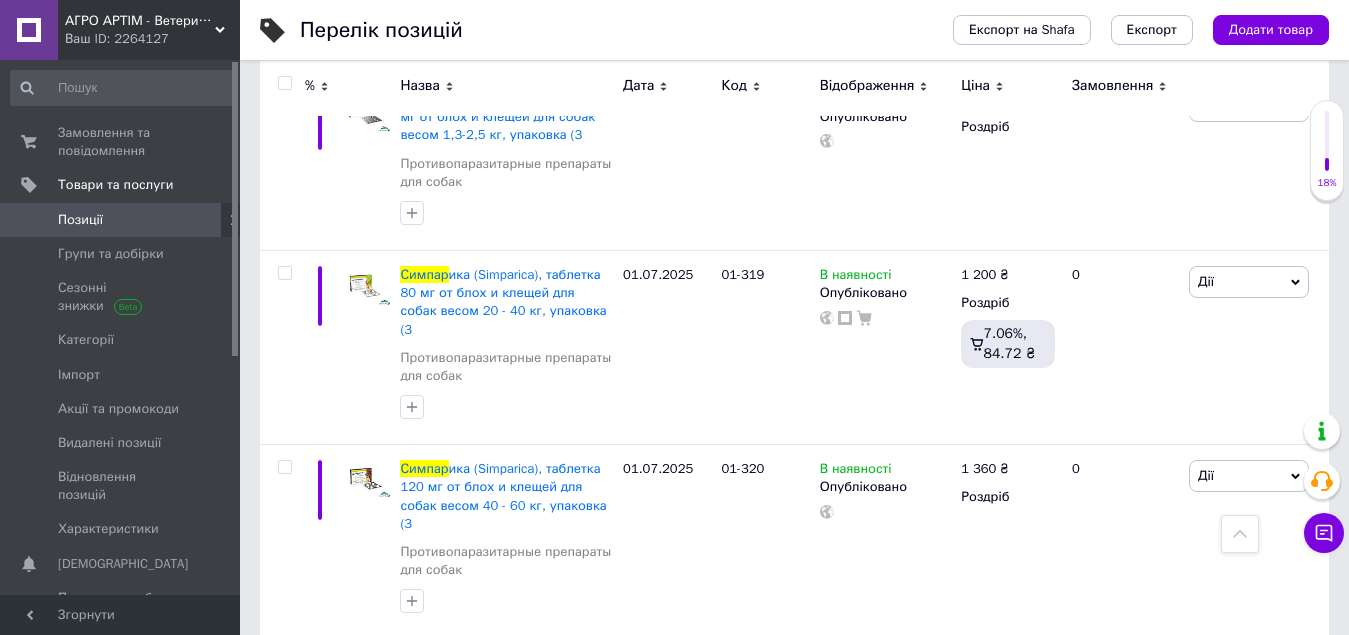 scroll, scrollTop: 300, scrollLeft: 0, axis: vertical 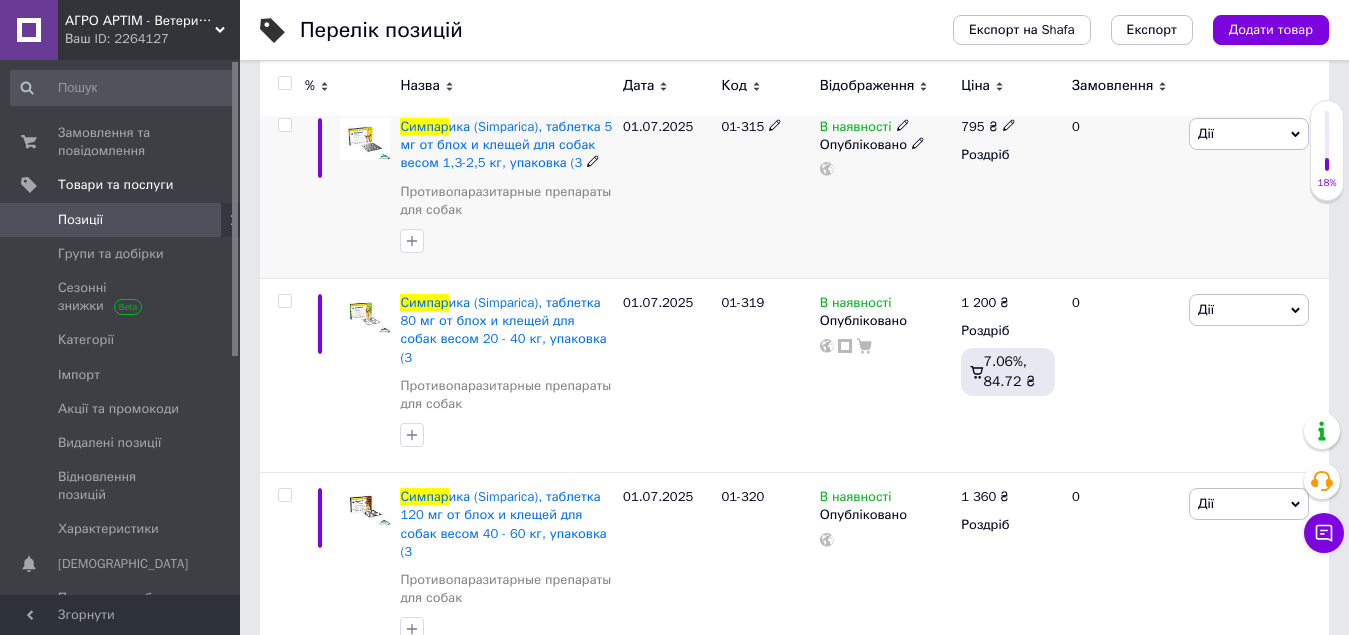 click on "01.07.2025" at bounding box center [667, 191] 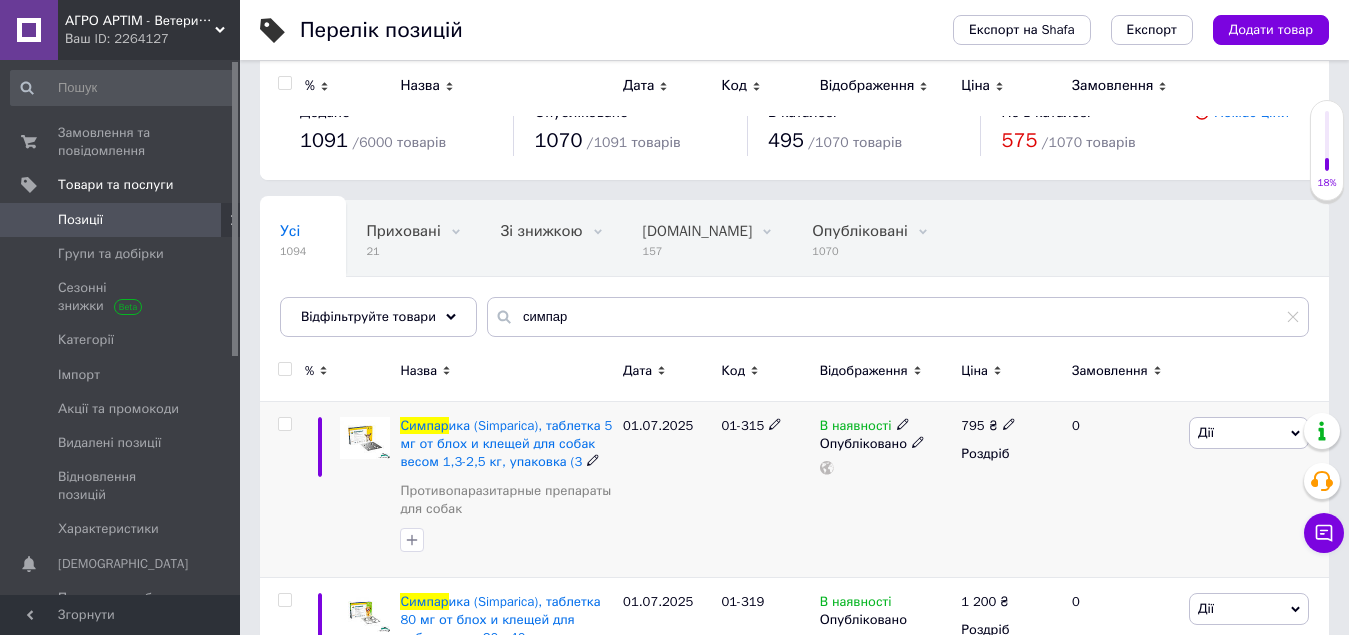 scroll, scrollTop: 0, scrollLeft: 0, axis: both 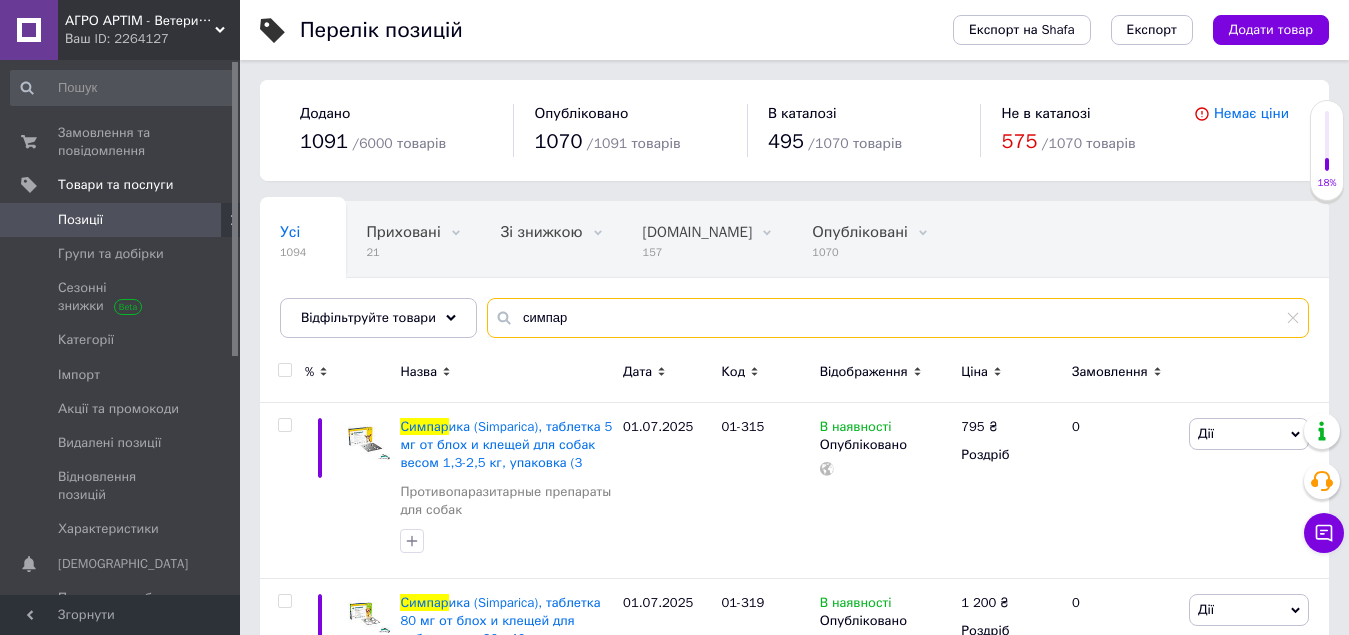 click on "симпар" at bounding box center [898, 318] 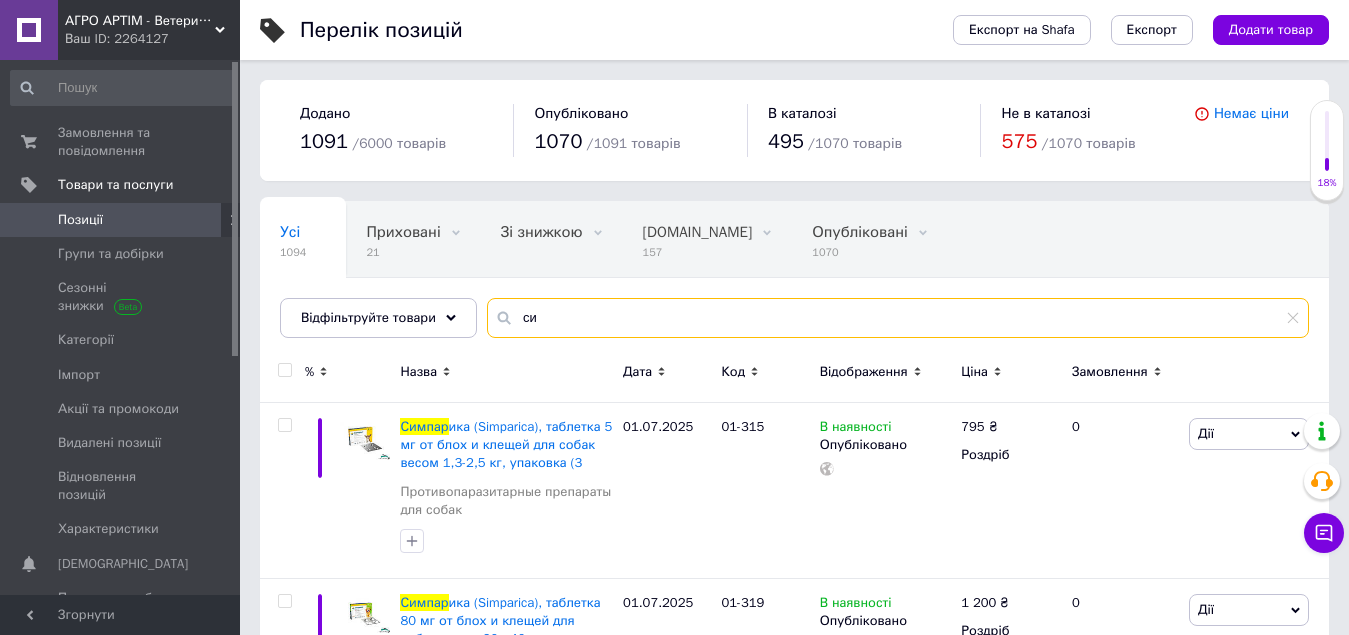 type on "с" 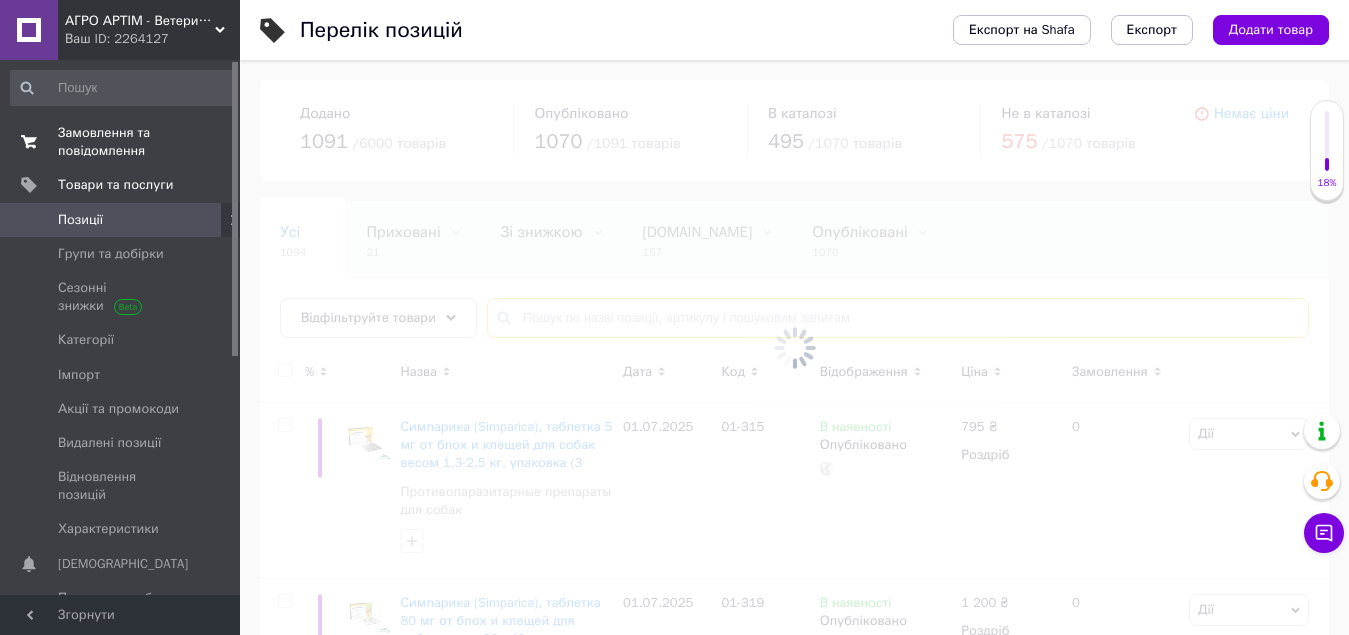type 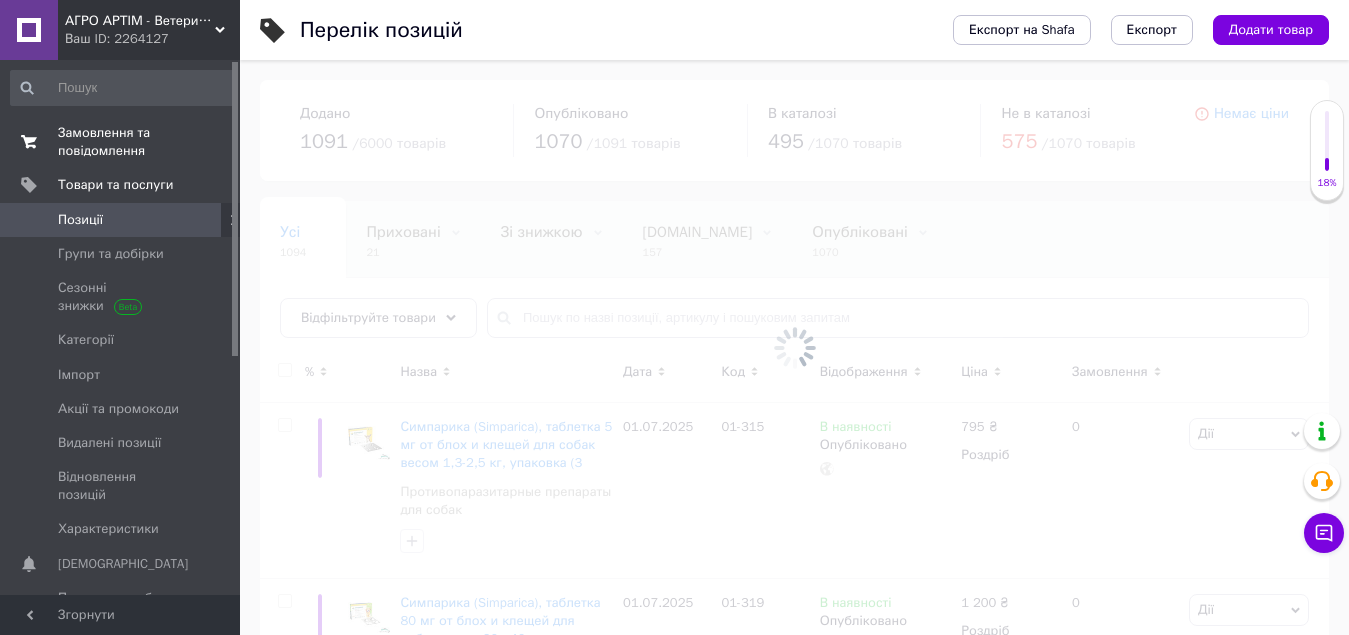 click on "Замовлення та повідомлення" at bounding box center (121, 142) 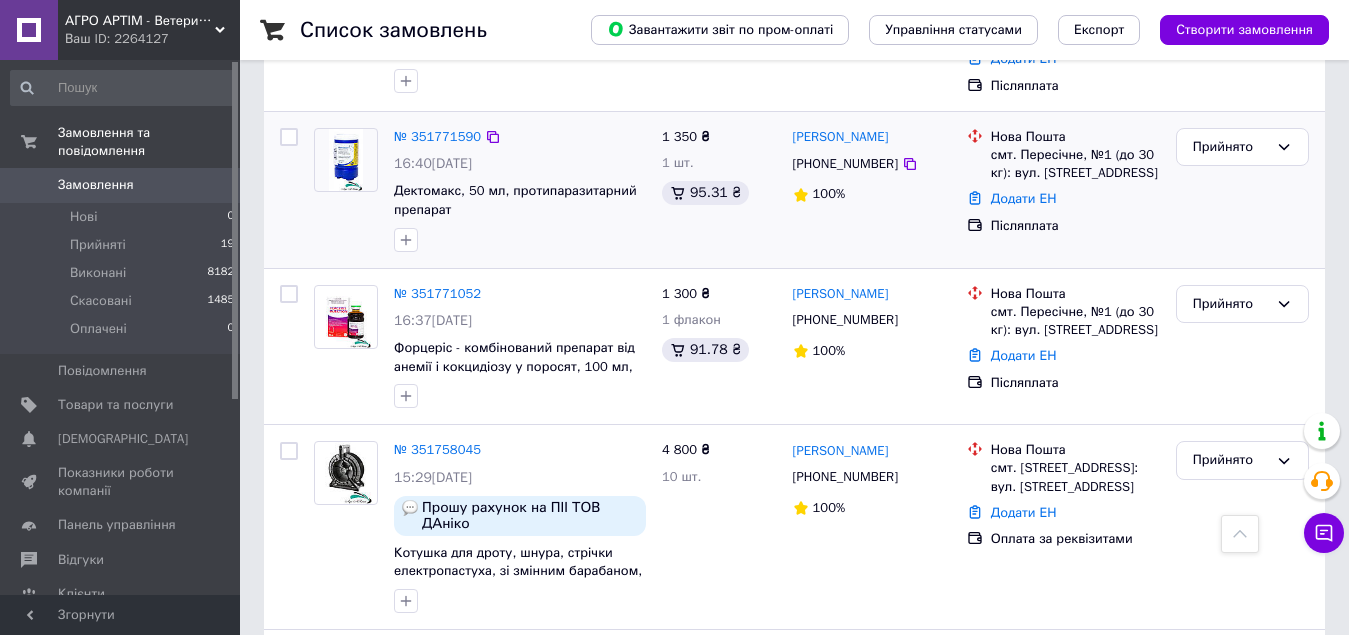 scroll, scrollTop: 1800, scrollLeft: 0, axis: vertical 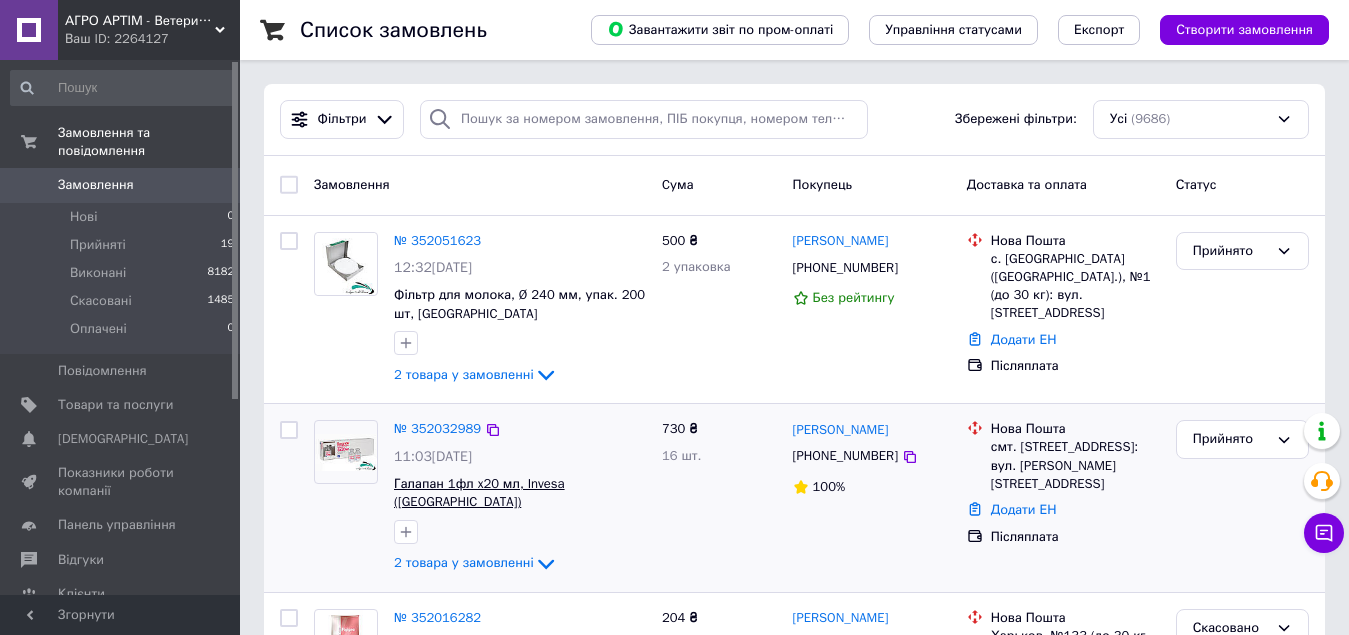 click on "Галапан 1фл x20 мл, Invesa ([GEOGRAPHIC_DATA])" at bounding box center (479, 493) 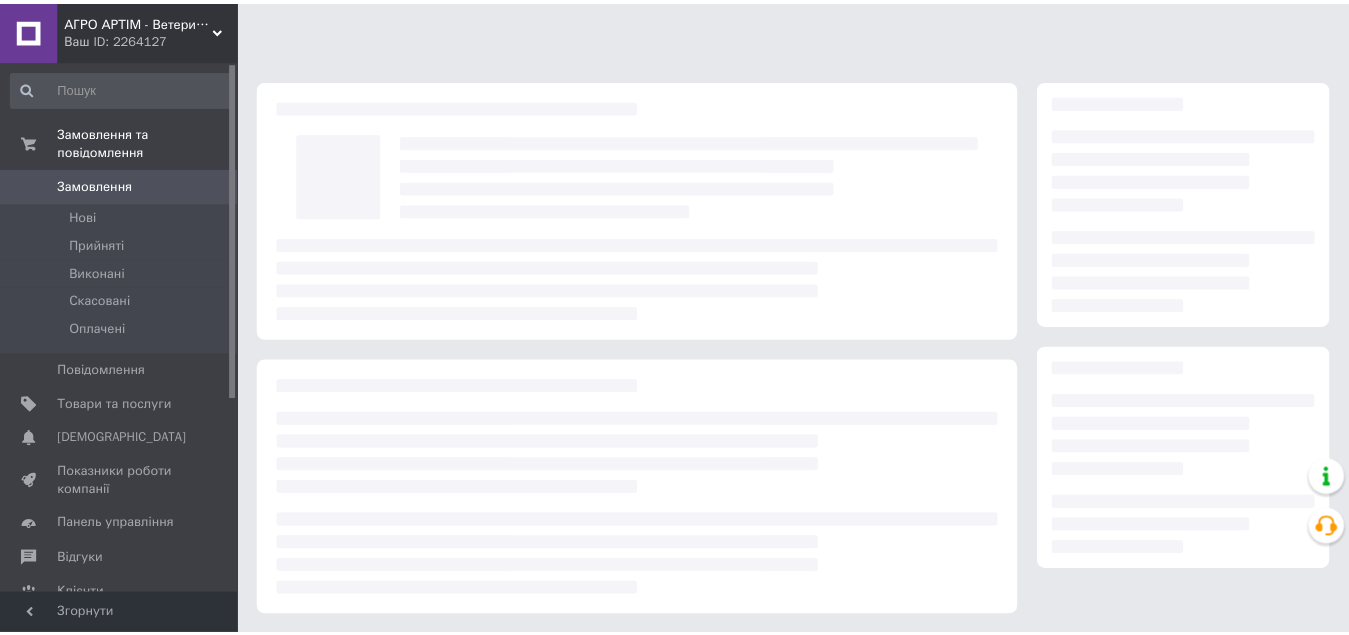 scroll, scrollTop: 0, scrollLeft: 0, axis: both 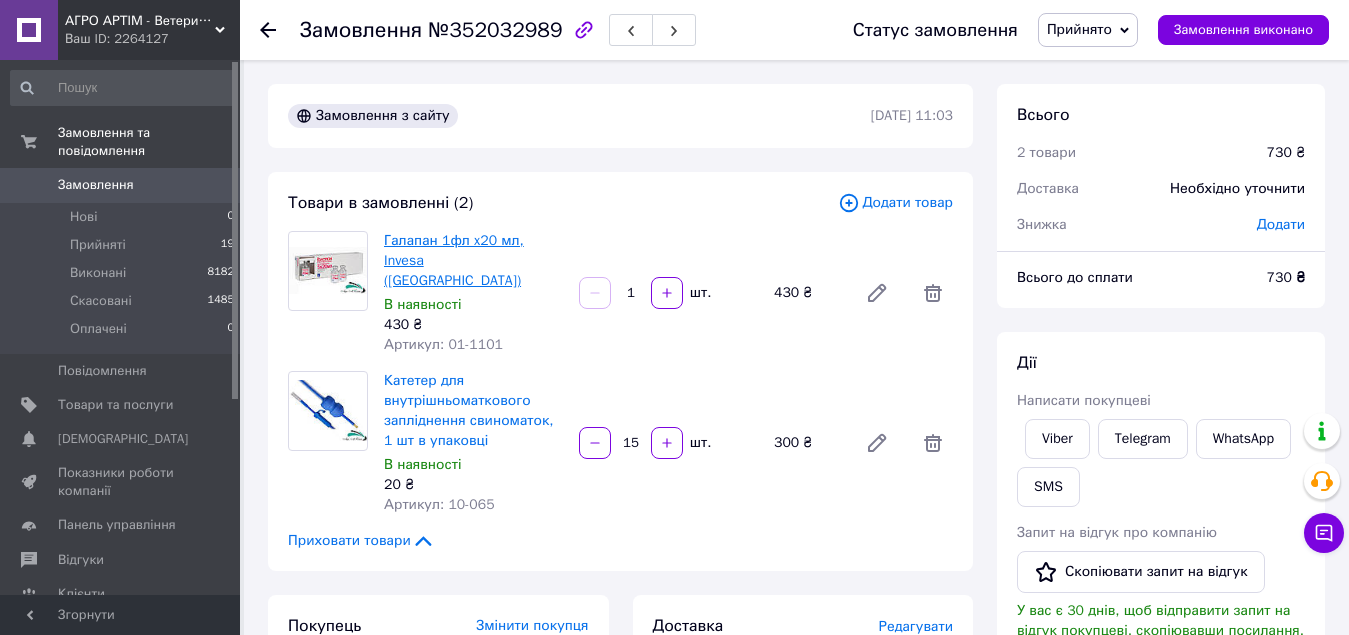 click on "Галапан 1фл x20 мл, Invesa ([GEOGRAPHIC_DATA])" at bounding box center (454, 260) 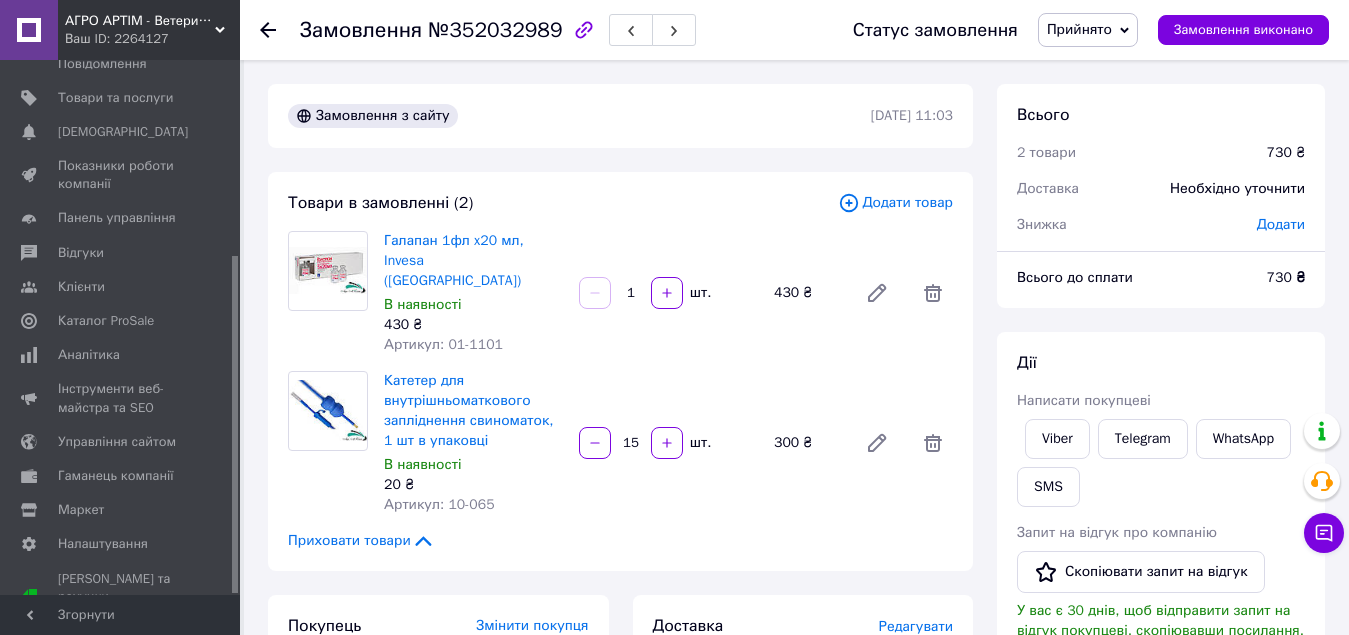 scroll, scrollTop: 308, scrollLeft: 0, axis: vertical 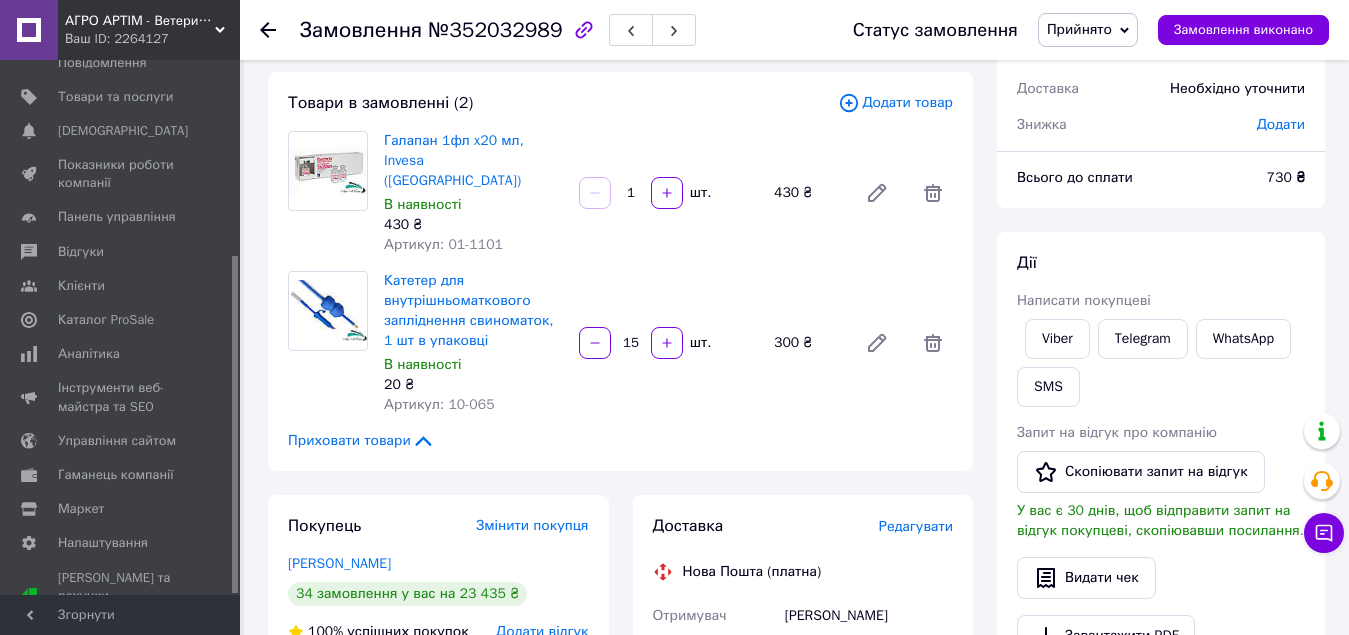 click 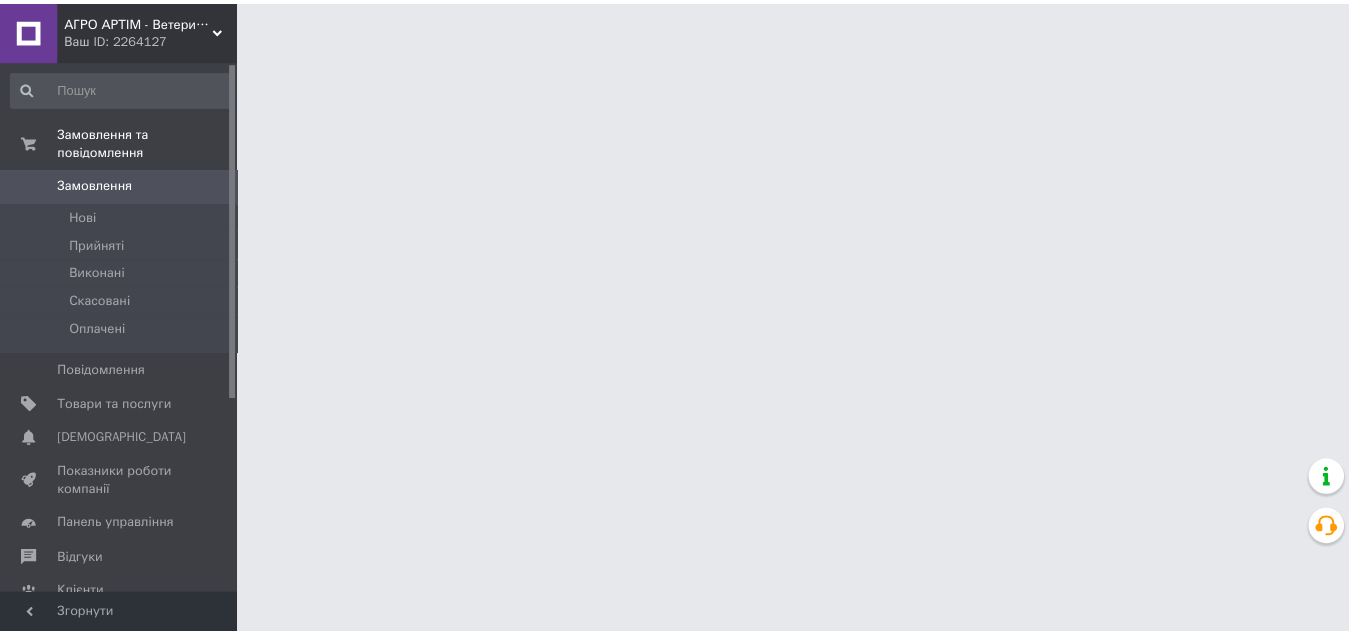 scroll, scrollTop: 0, scrollLeft: 0, axis: both 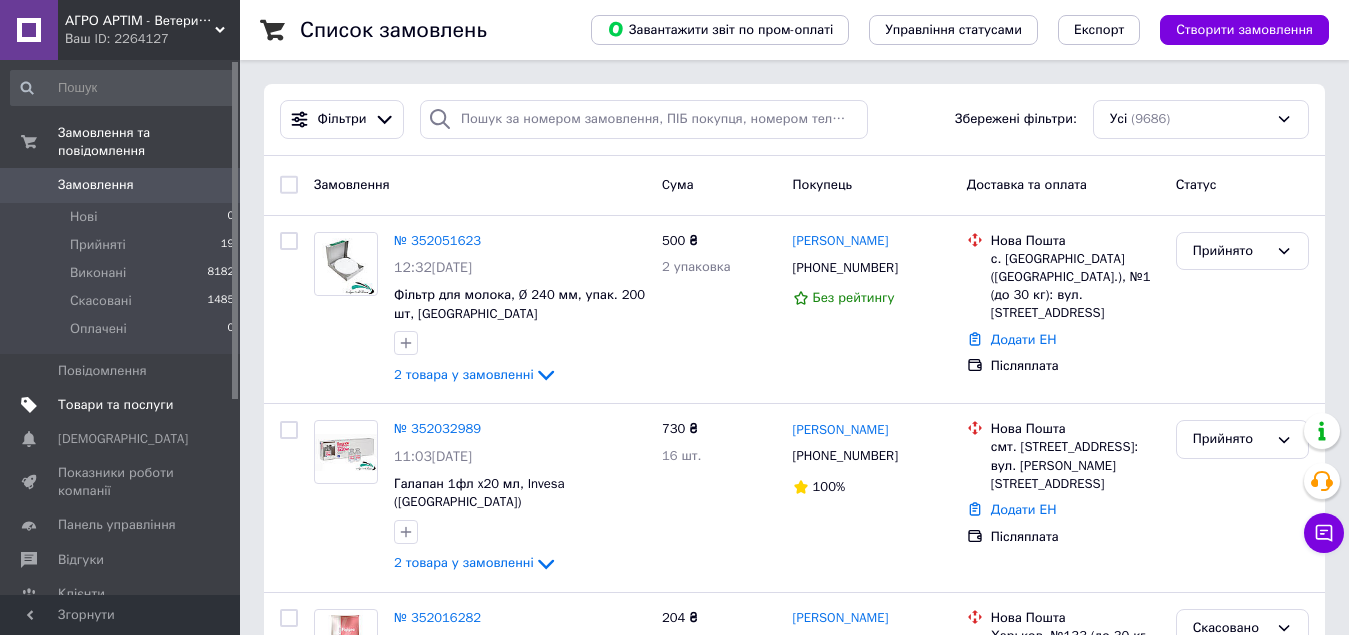 click on "Товари та послуги" at bounding box center [115, 405] 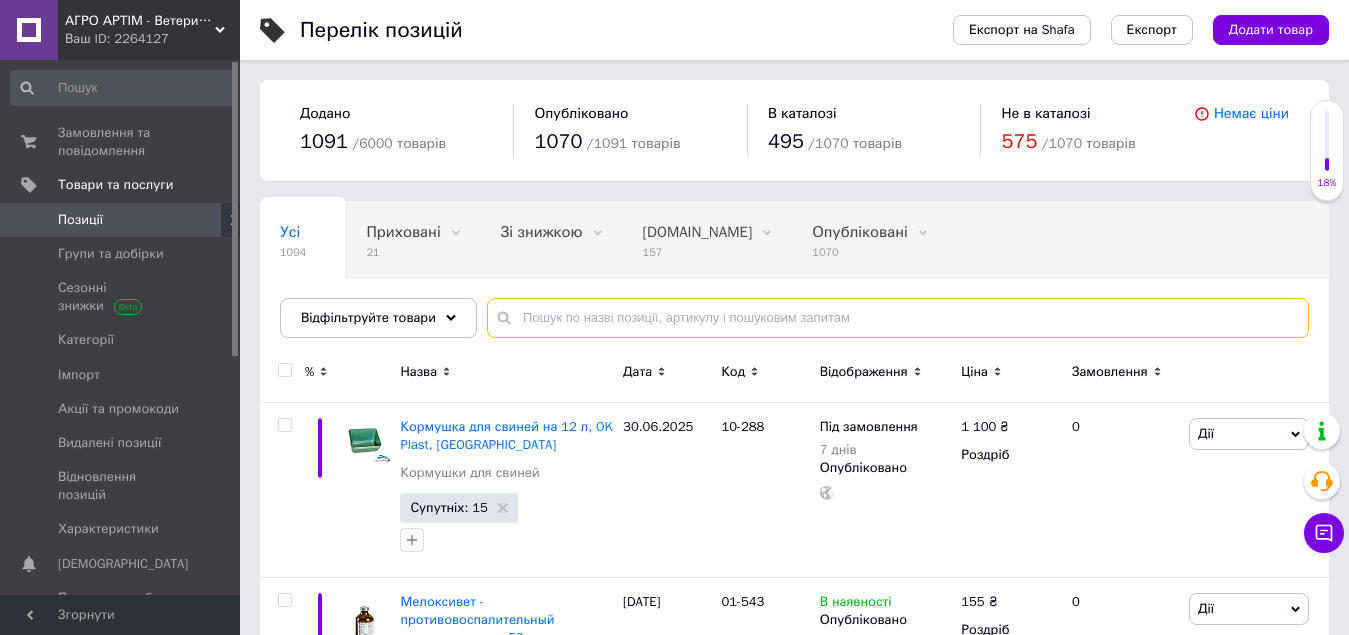 click at bounding box center [898, 318] 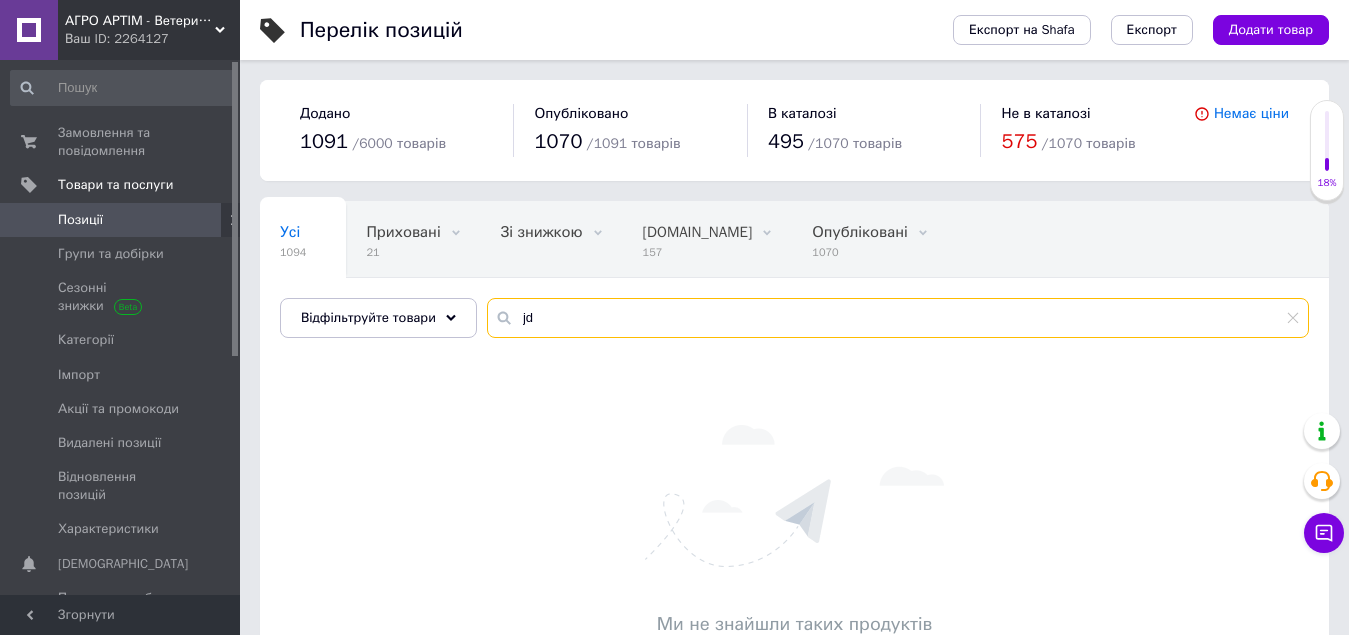 type on "j" 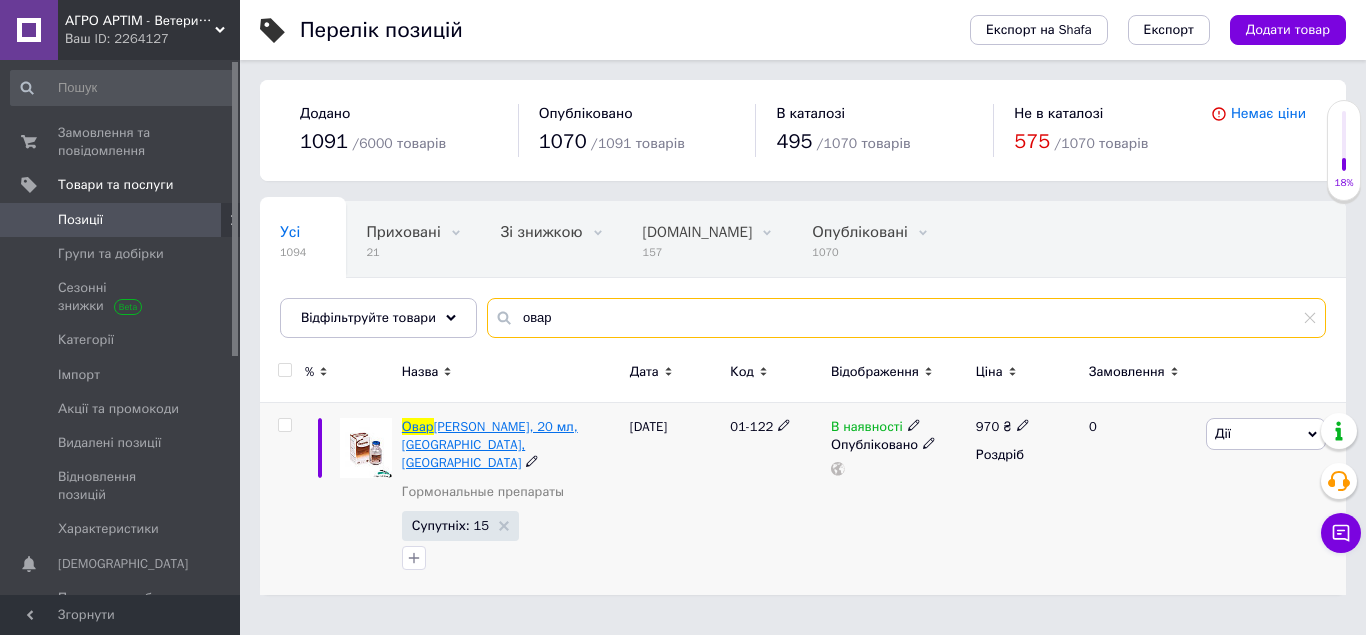 type on "овар" 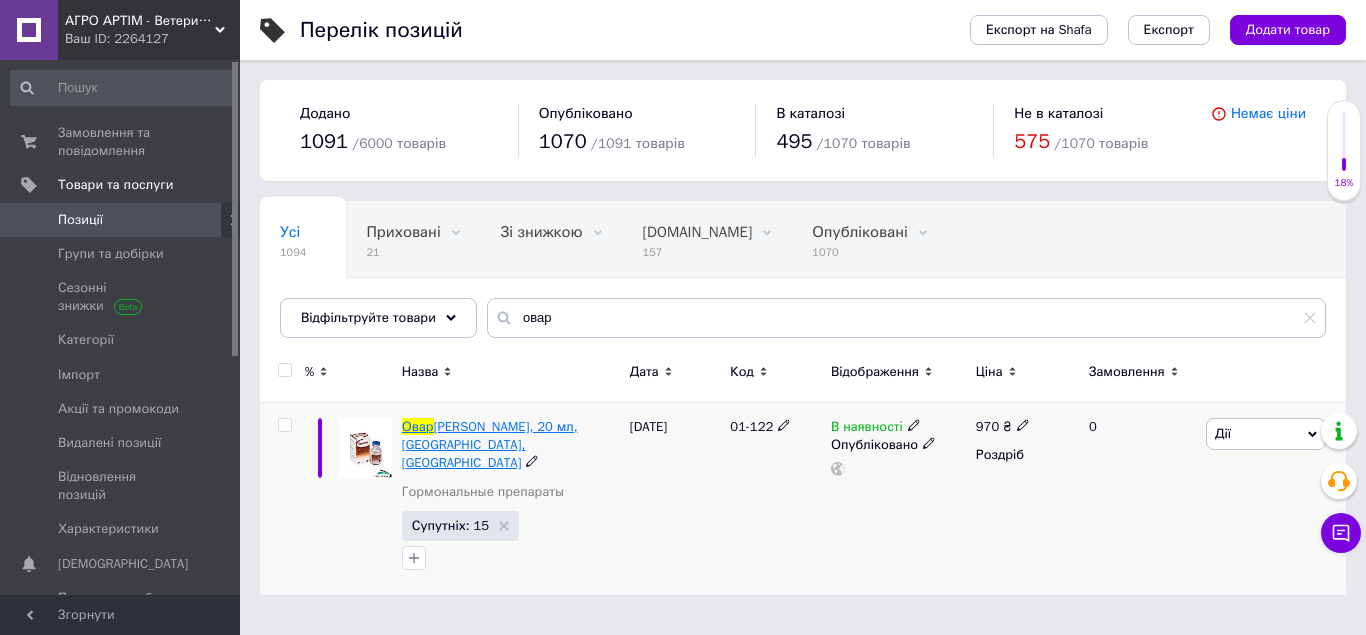 click on "[PERSON_NAME], 20 мл, [GEOGRAPHIC_DATA], [GEOGRAPHIC_DATA]" at bounding box center (490, 444) 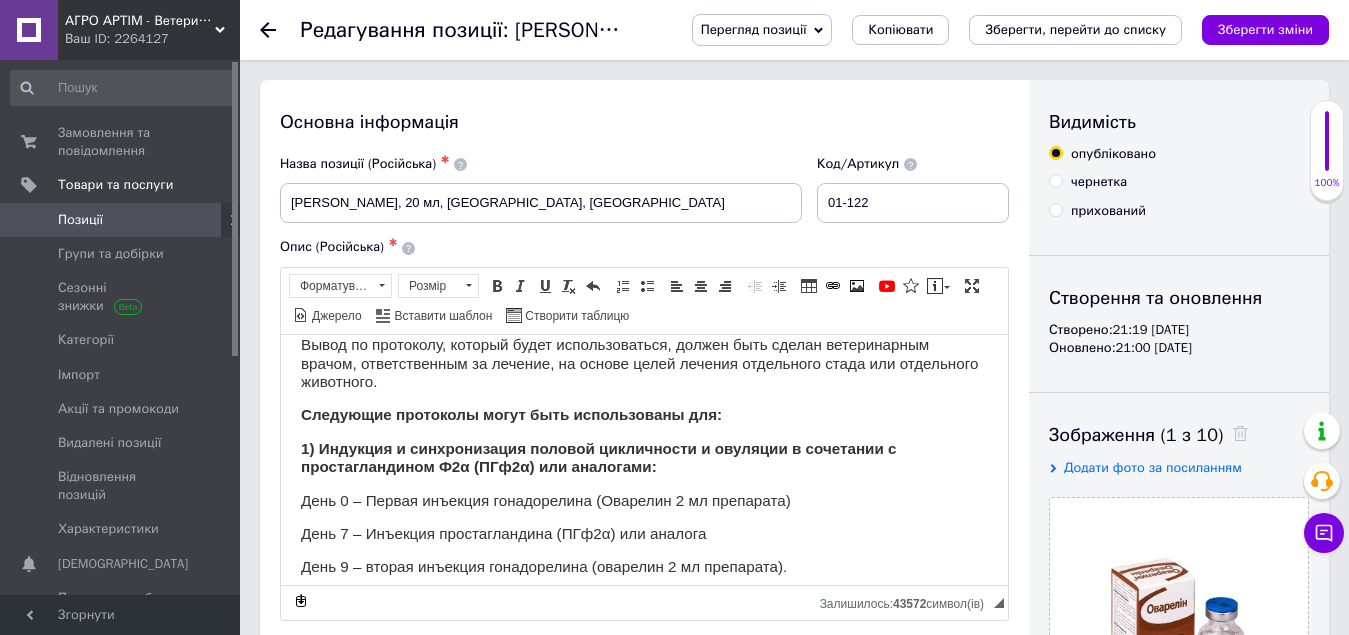 scroll, scrollTop: 1200, scrollLeft: 0, axis: vertical 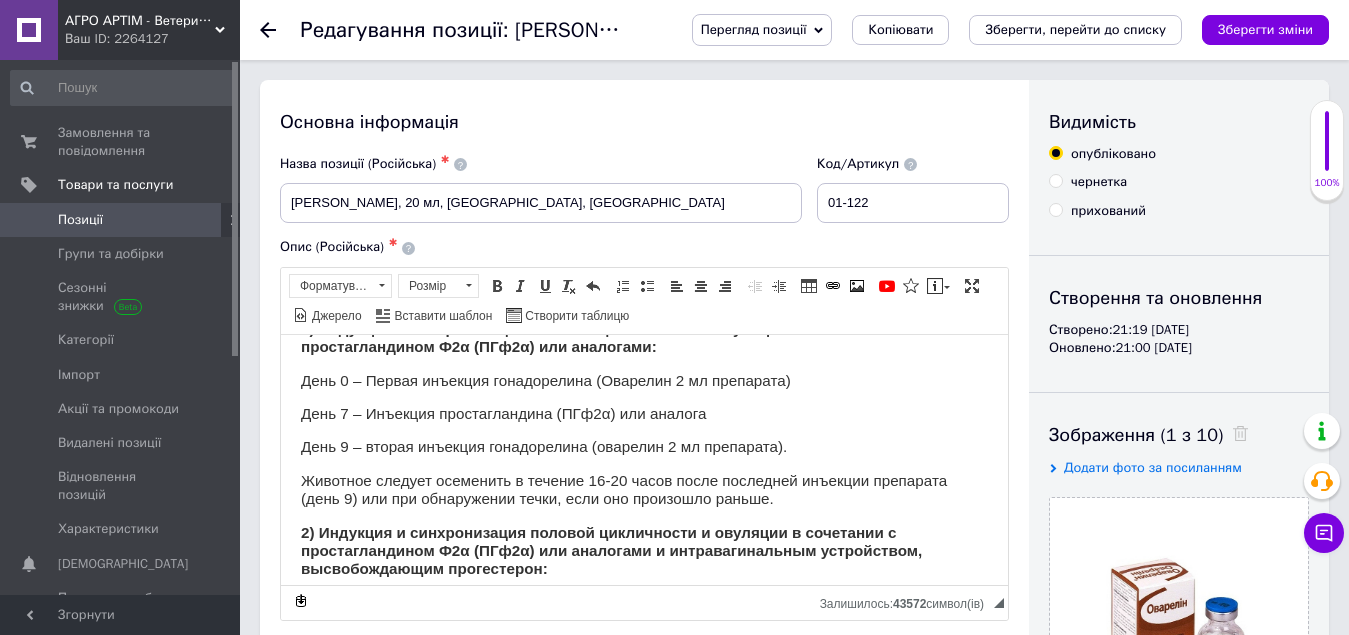 click 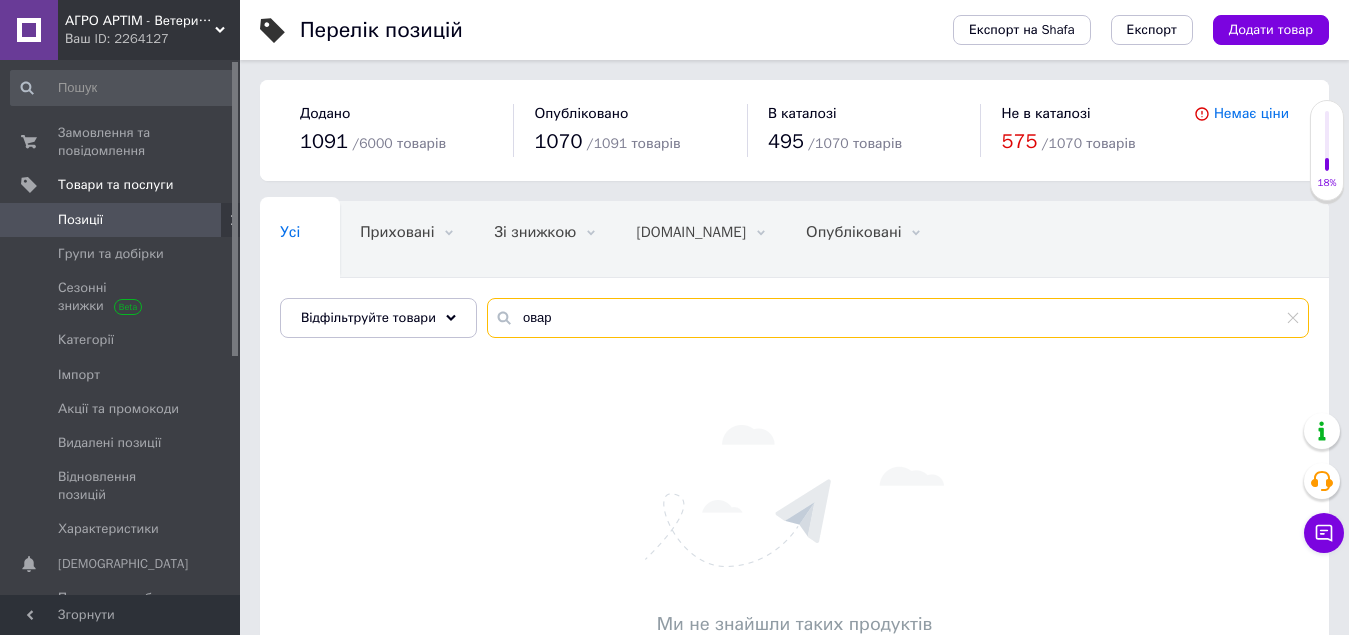 click on "овар" at bounding box center (898, 318) 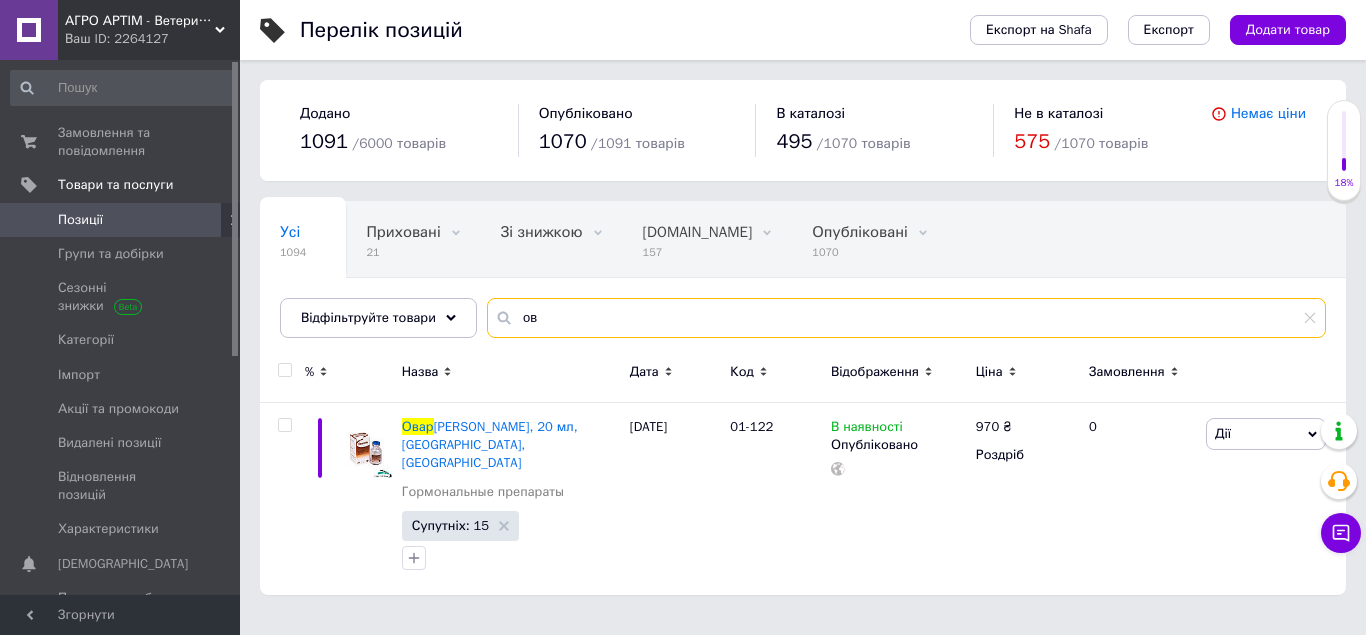 type on "о" 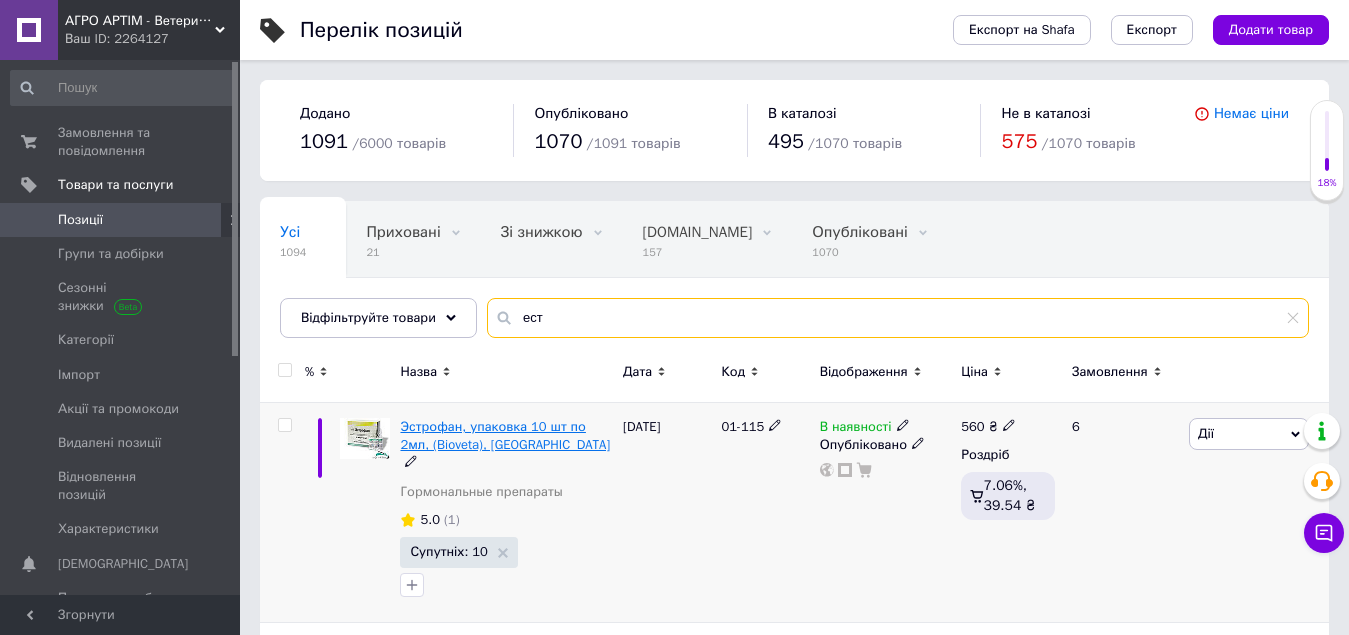 type on "ест" 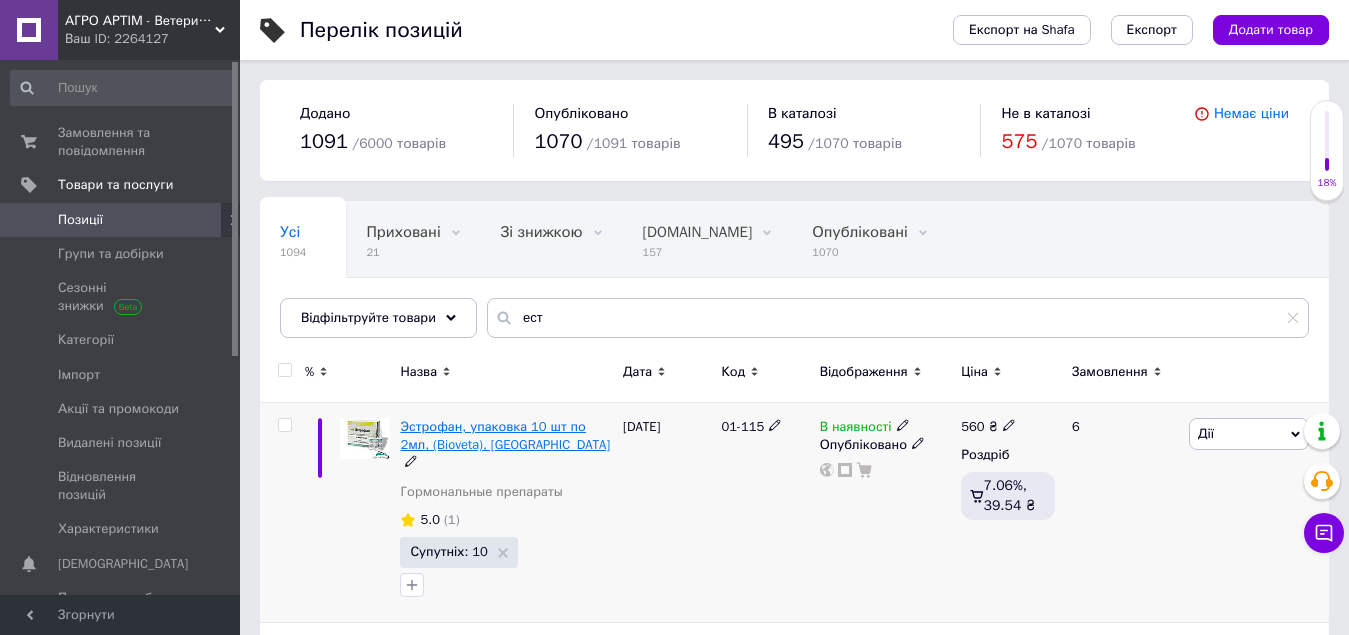 click on "Эстрофан, упаковка 10 шт по 2мл, (Bioveta), [GEOGRAPHIC_DATA]" at bounding box center [505, 435] 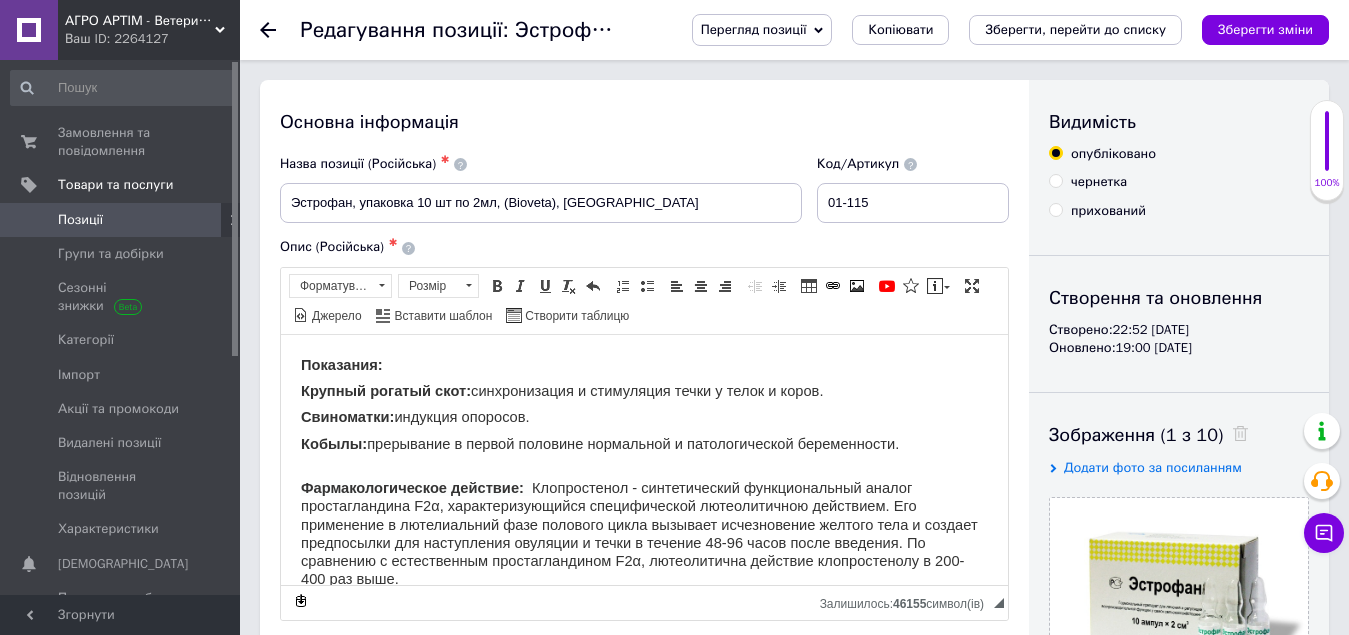 scroll, scrollTop: 0, scrollLeft: 0, axis: both 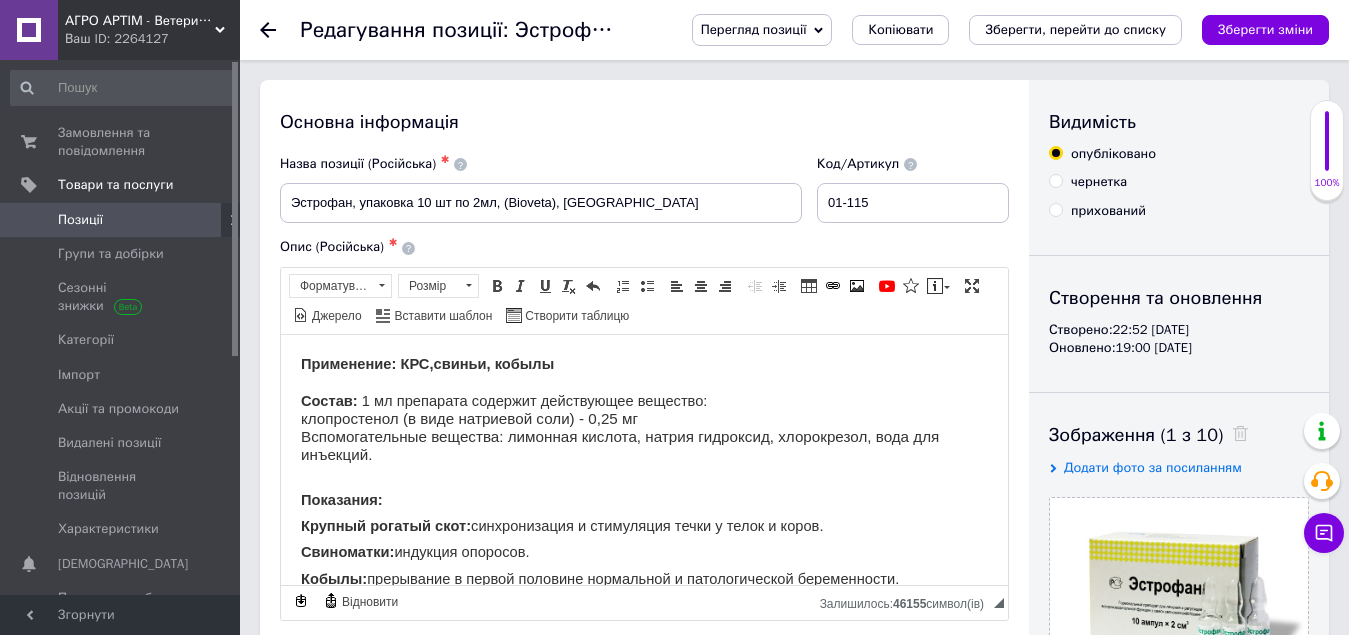 click 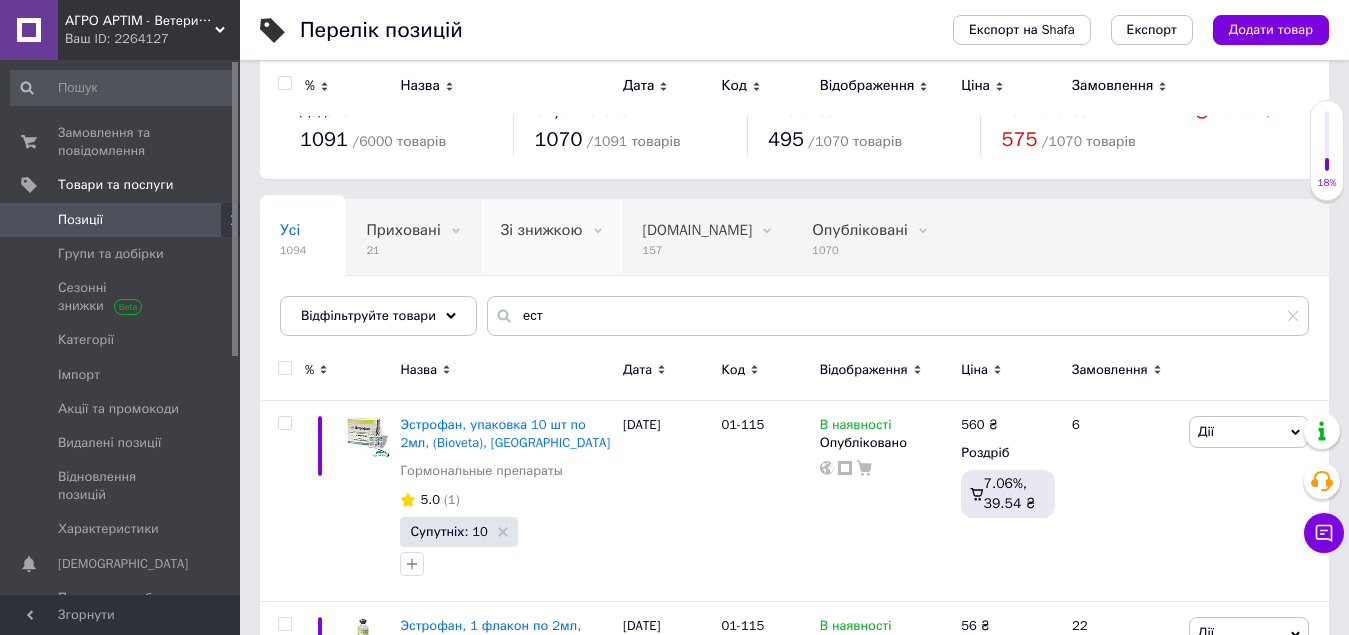 scroll, scrollTop: 0, scrollLeft: 0, axis: both 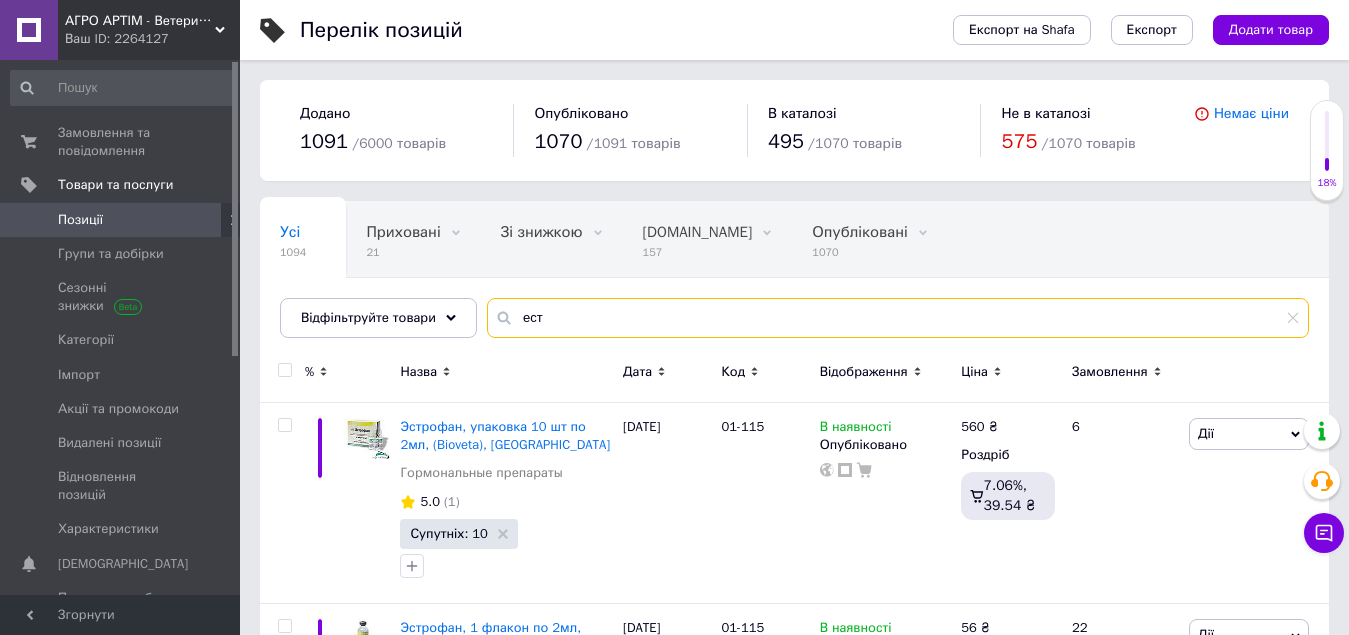 click on "ест" at bounding box center (898, 318) 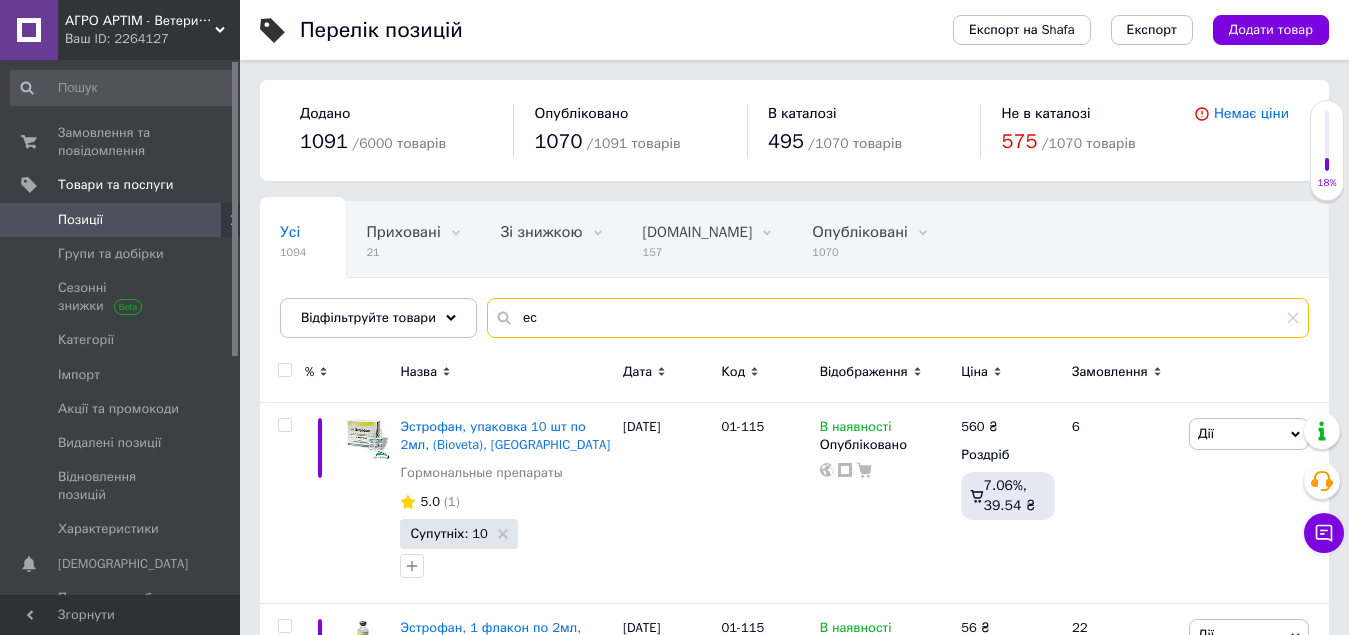 type on "е" 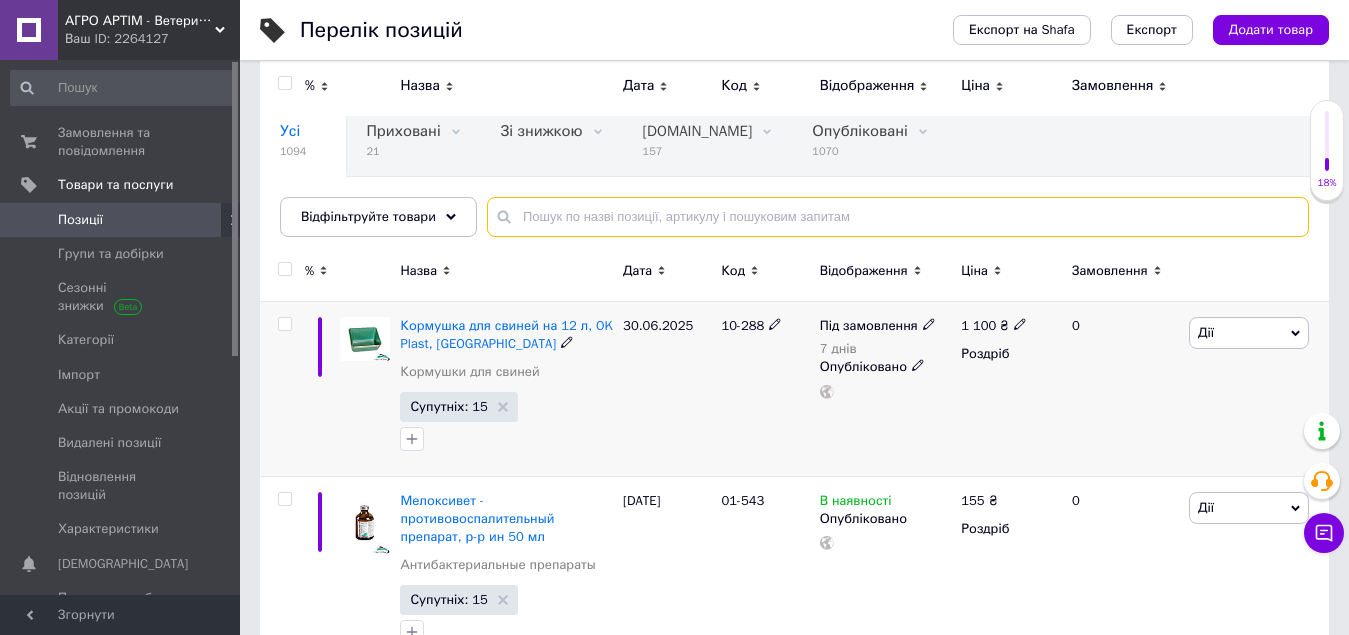 scroll, scrollTop: 100, scrollLeft: 0, axis: vertical 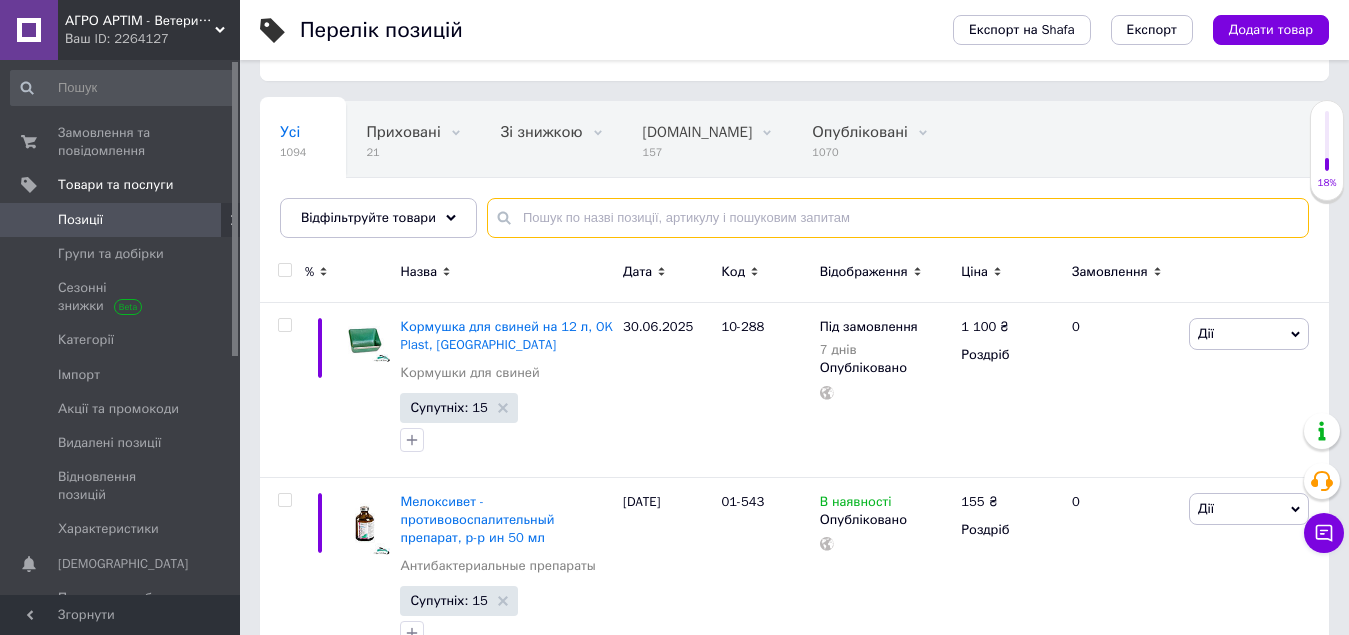 click at bounding box center (898, 218) 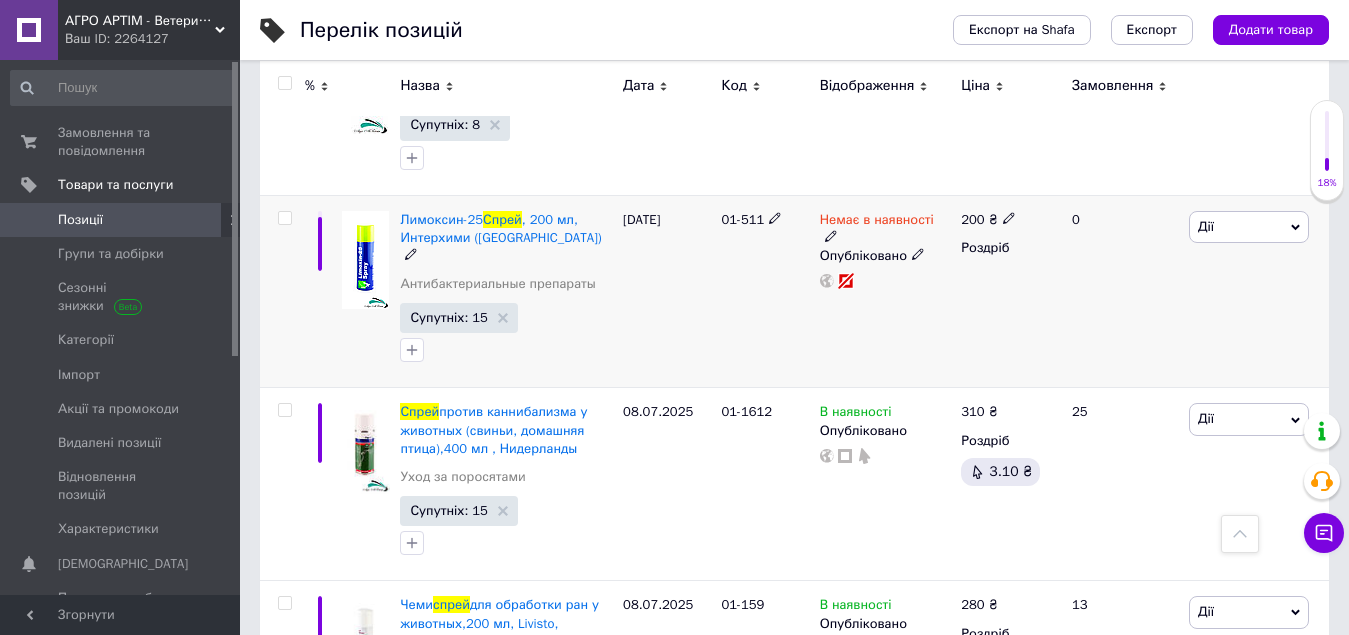 scroll, scrollTop: 2200, scrollLeft: 0, axis: vertical 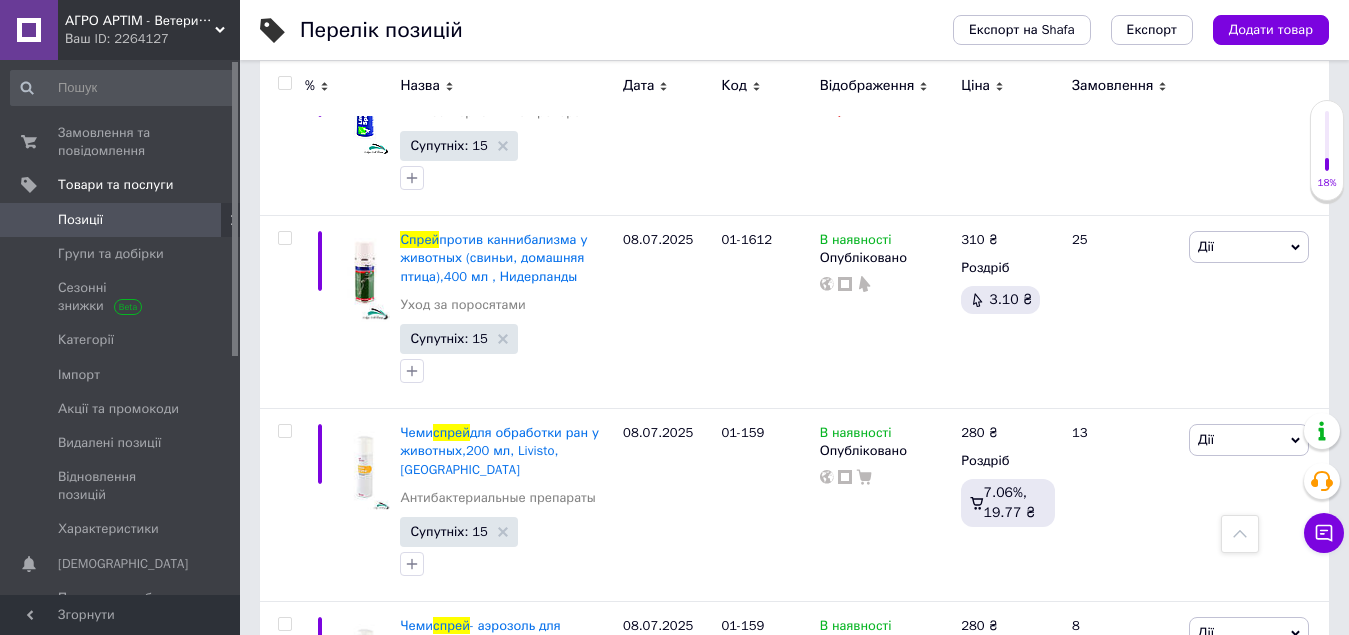 type on "спрей" 